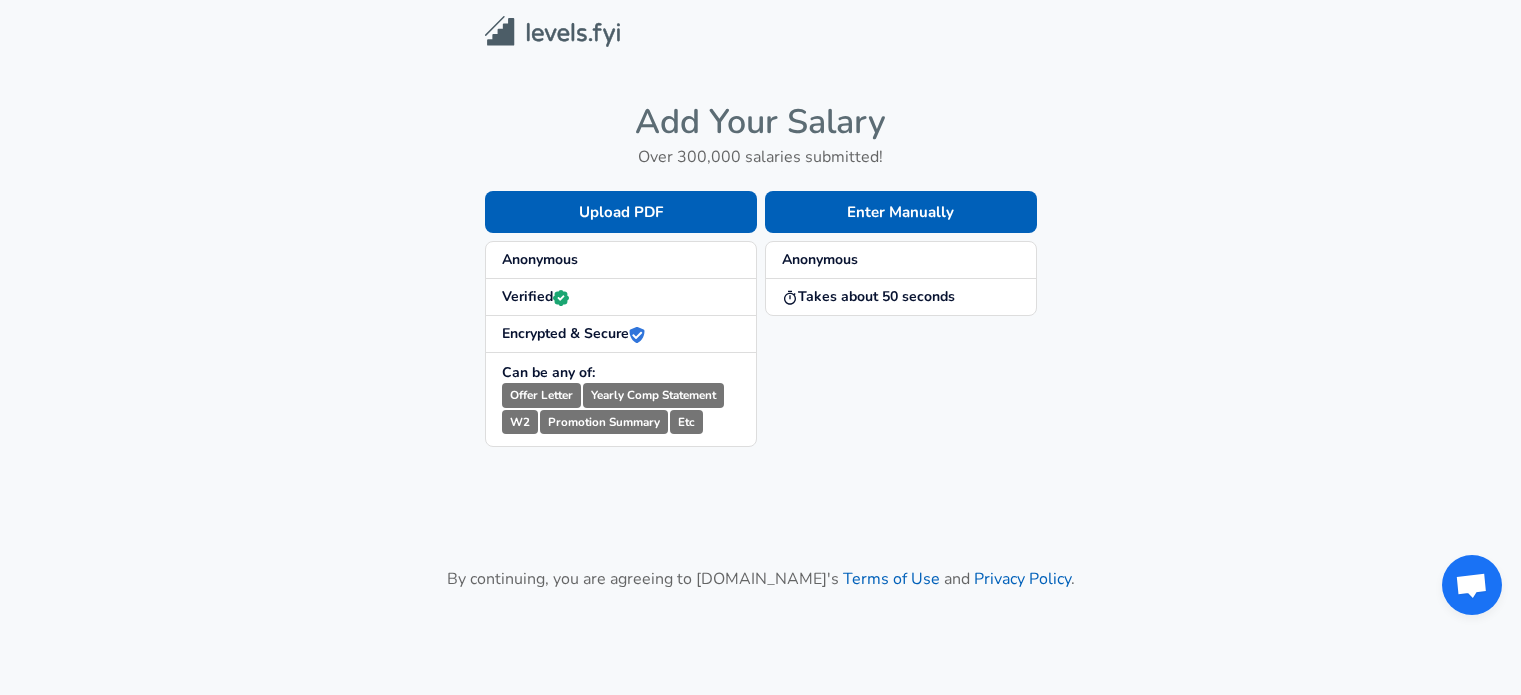 scroll, scrollTop: 0, scrollLeft: 0, axis: both 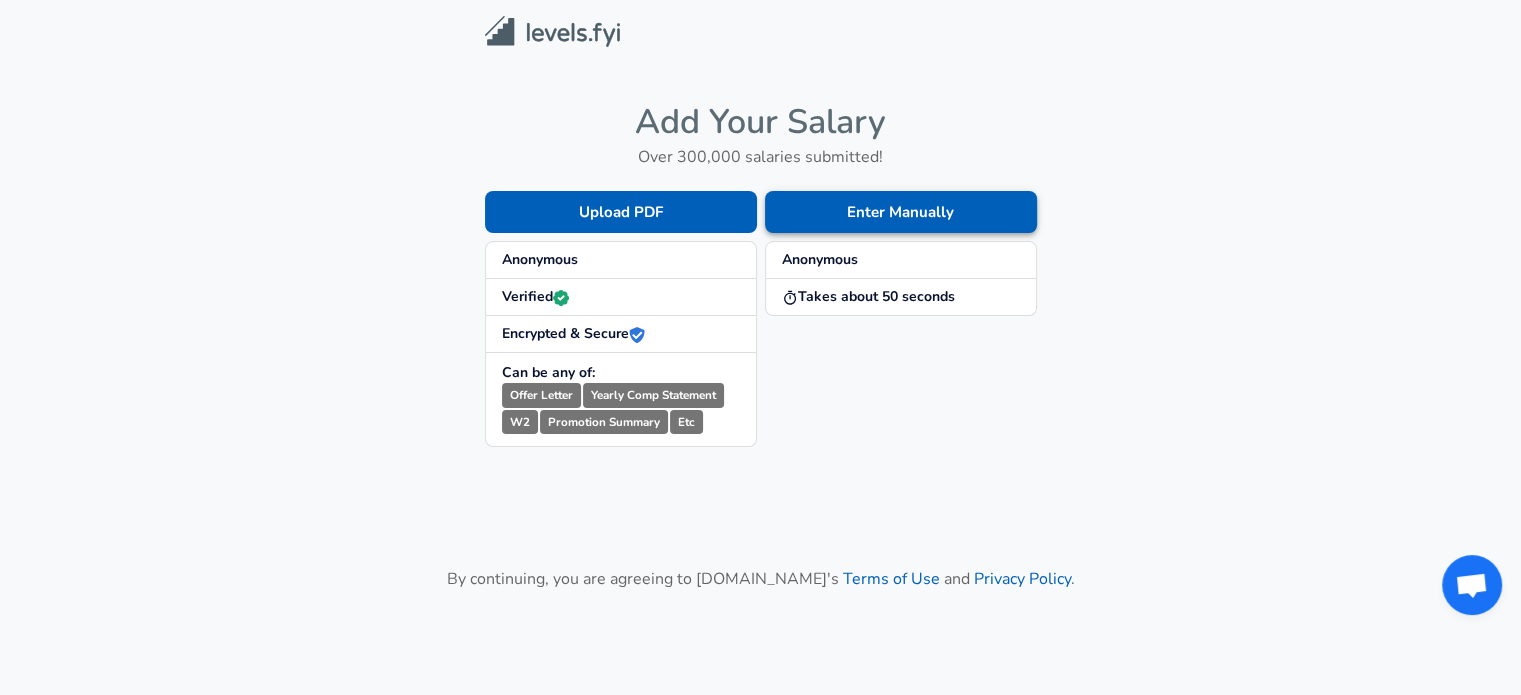 click on "Enter Manually" at bounding box center [901, 212] 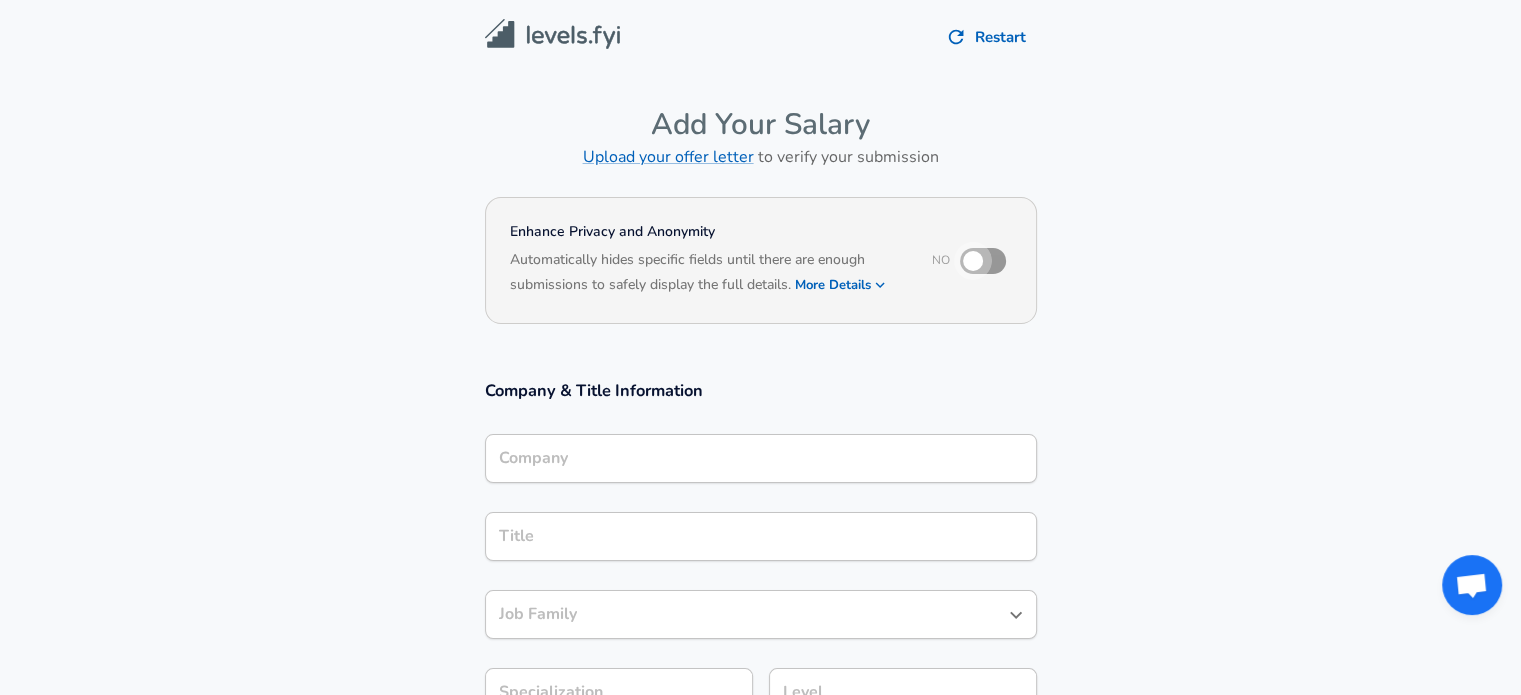click at bounding box center [973, 261] 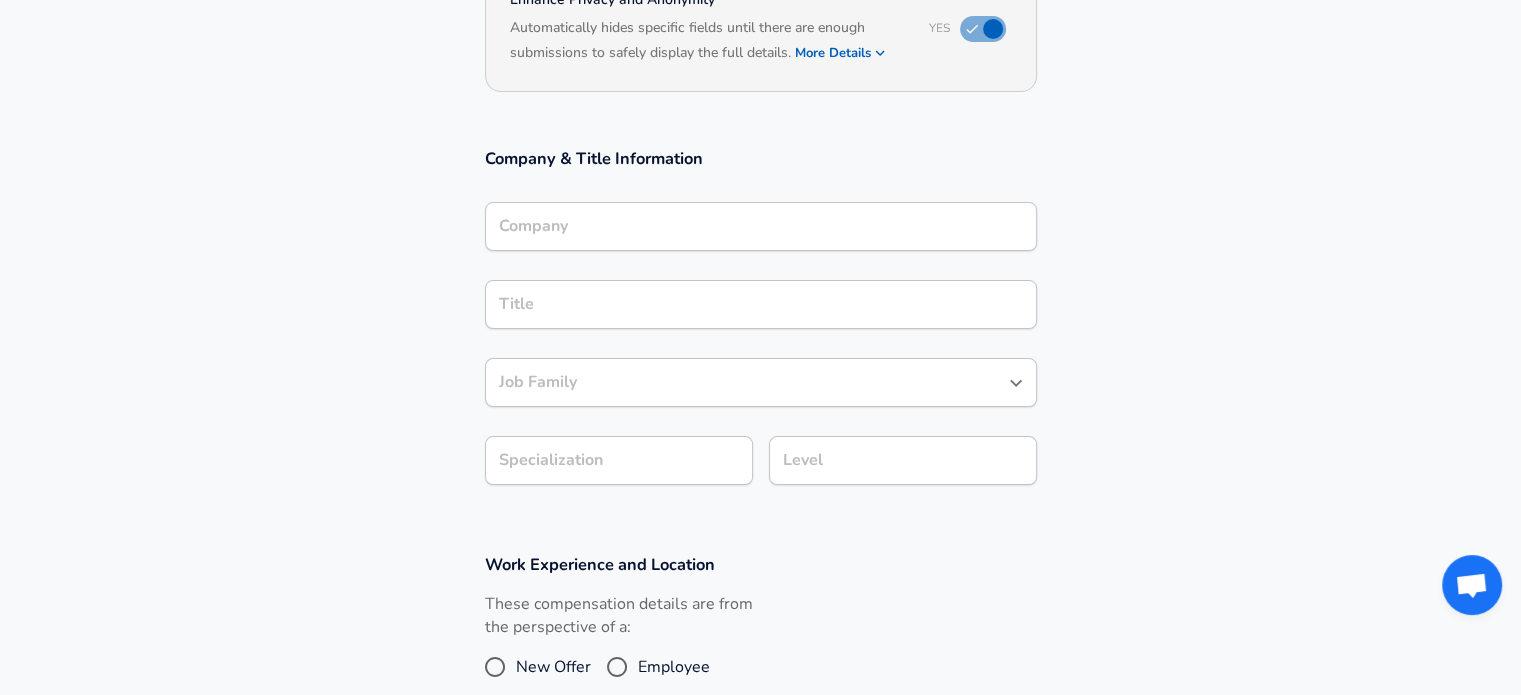 scroll, scrollTop: 234, scrollLeft: 0, axis: vertical 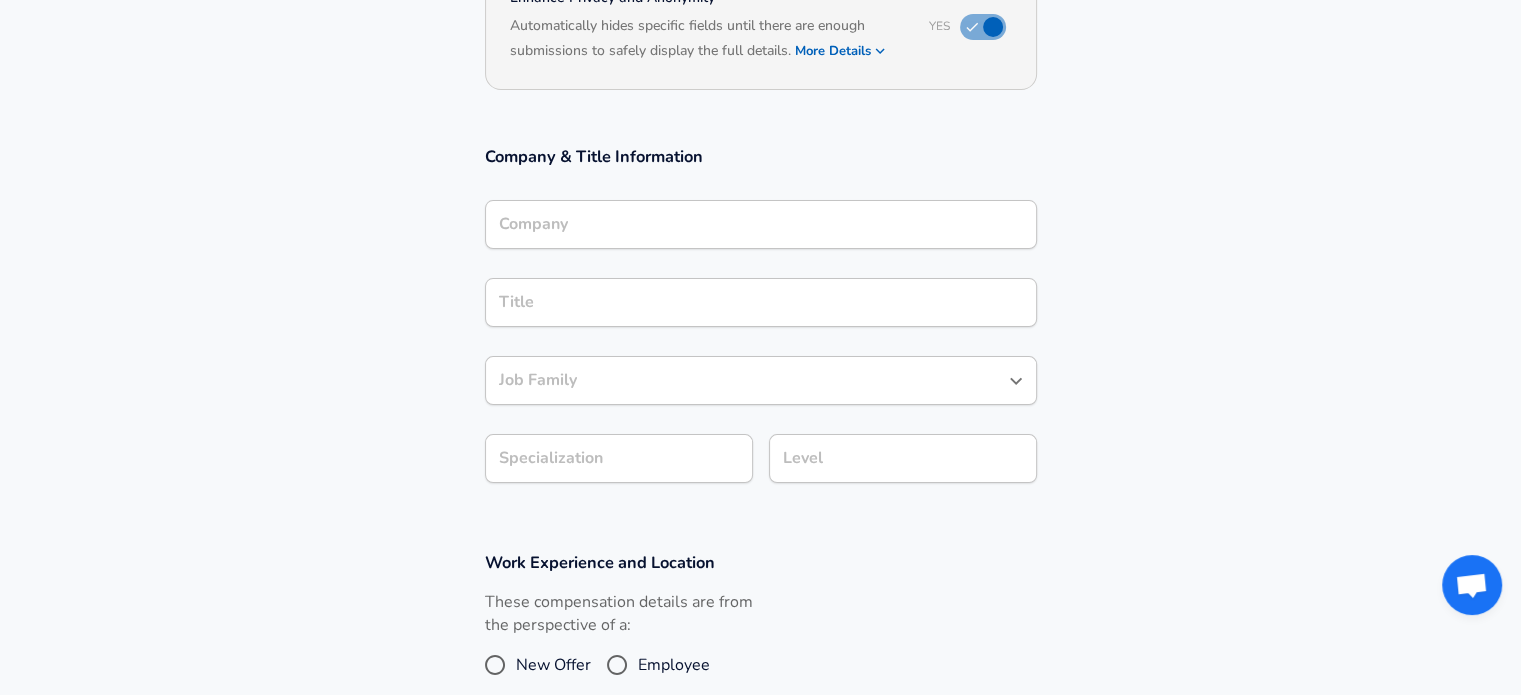 click on "Company" at bounding box center [761, 224] 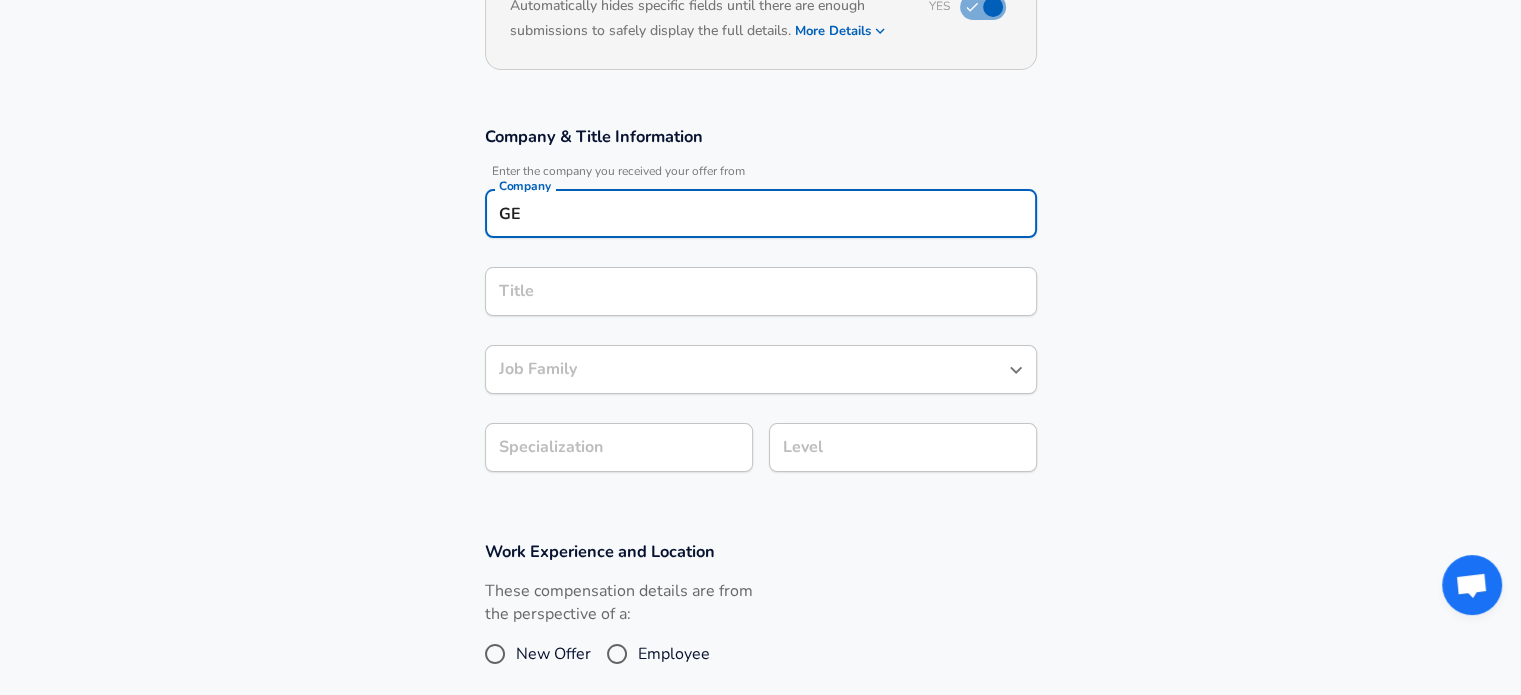 type on "G" 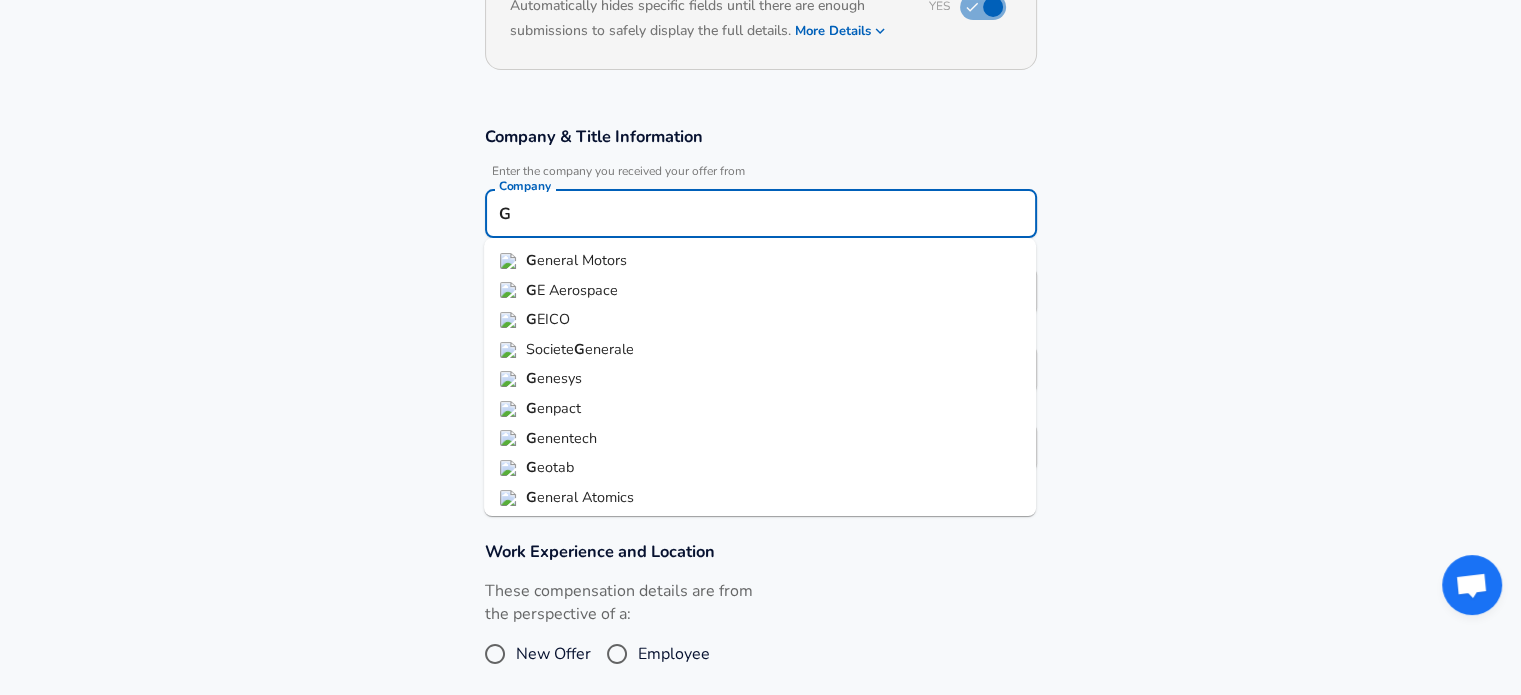 type 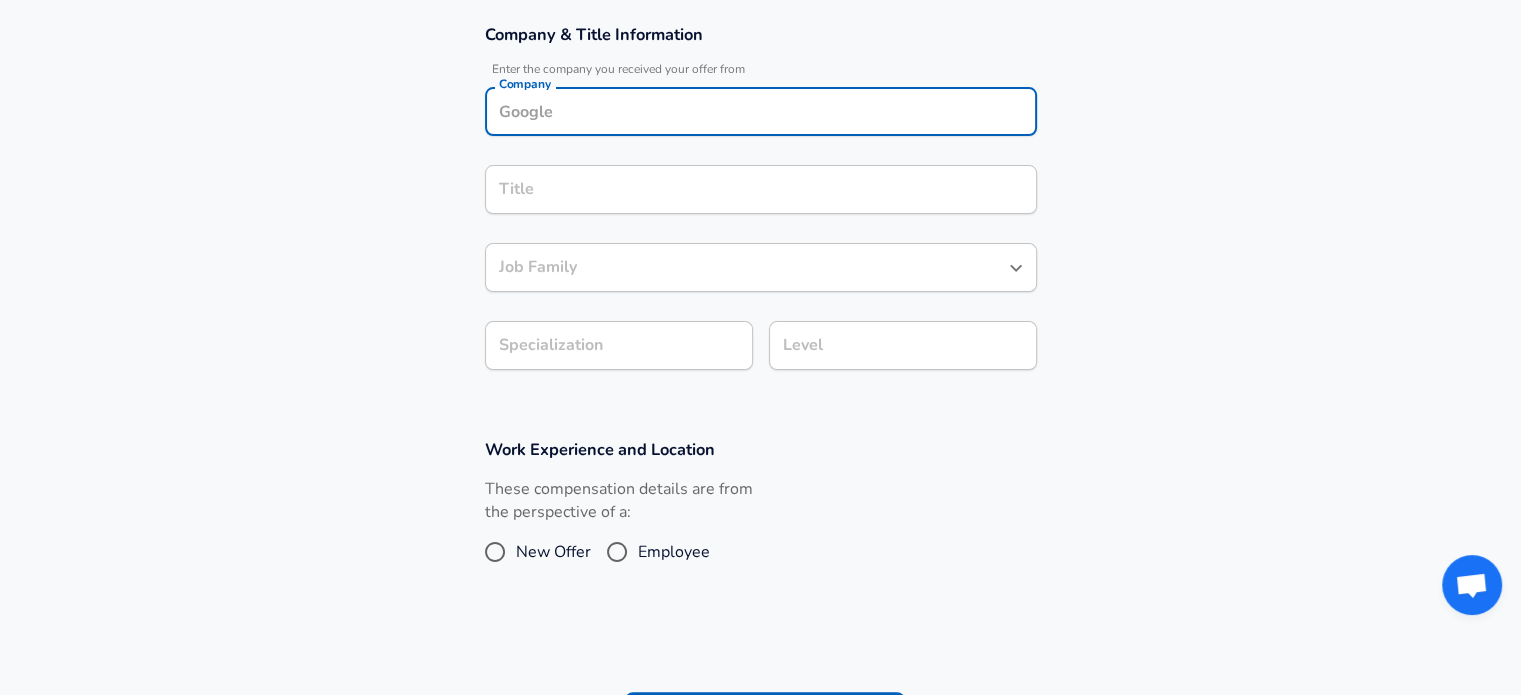 scroll, scrollTop: 360, scrollLeft: 0, axis: vertical 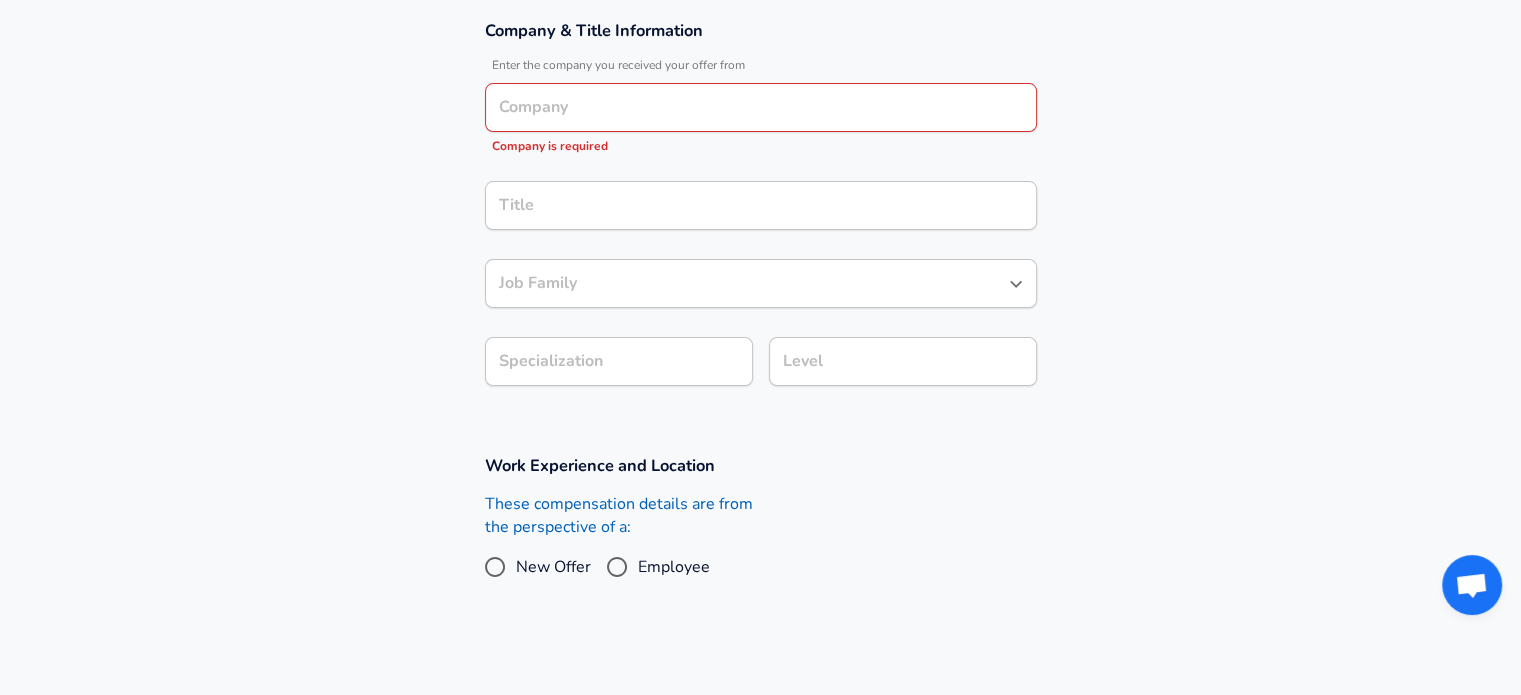 click on "These compensation details are from the perspective of a: New Offer Employee" at bounding box center (619, 546) 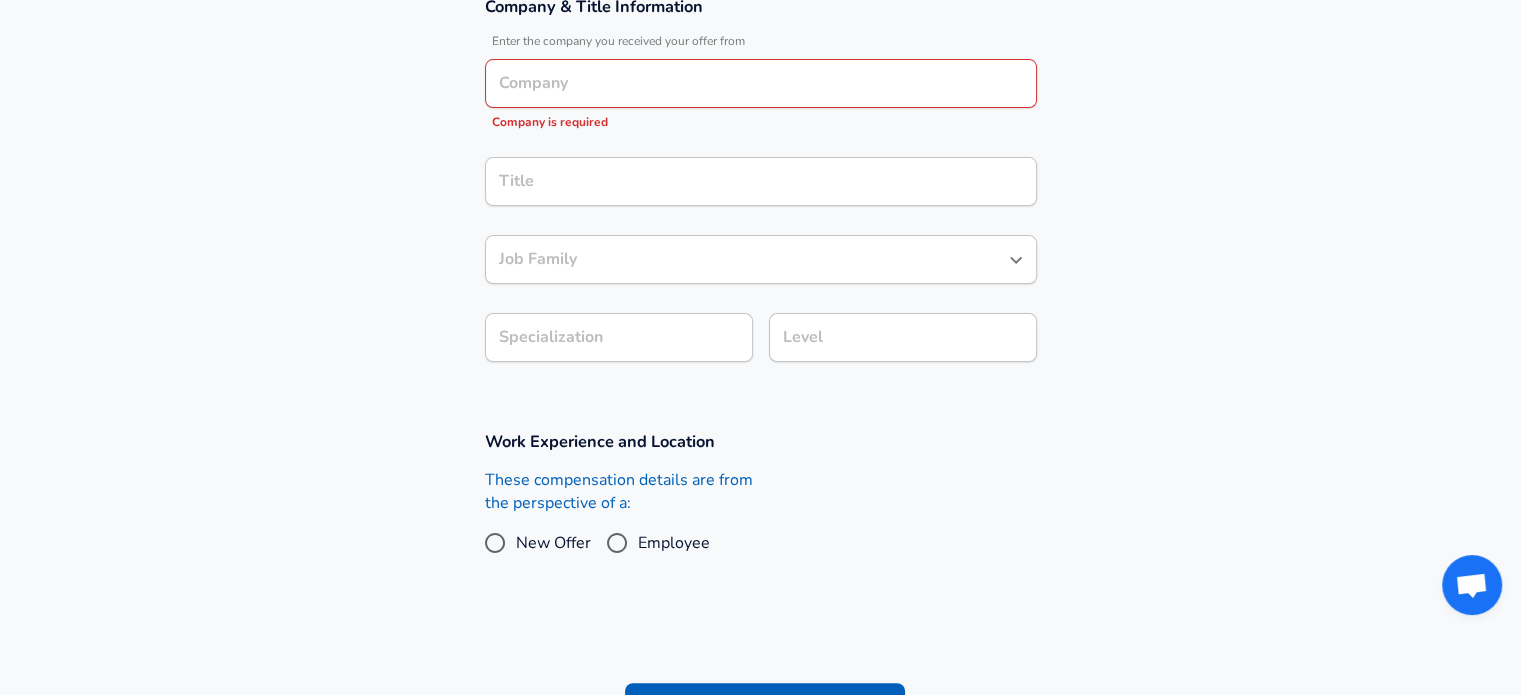 scroll, scrollTop: 386, scrollLeft: 0, axis: vertical 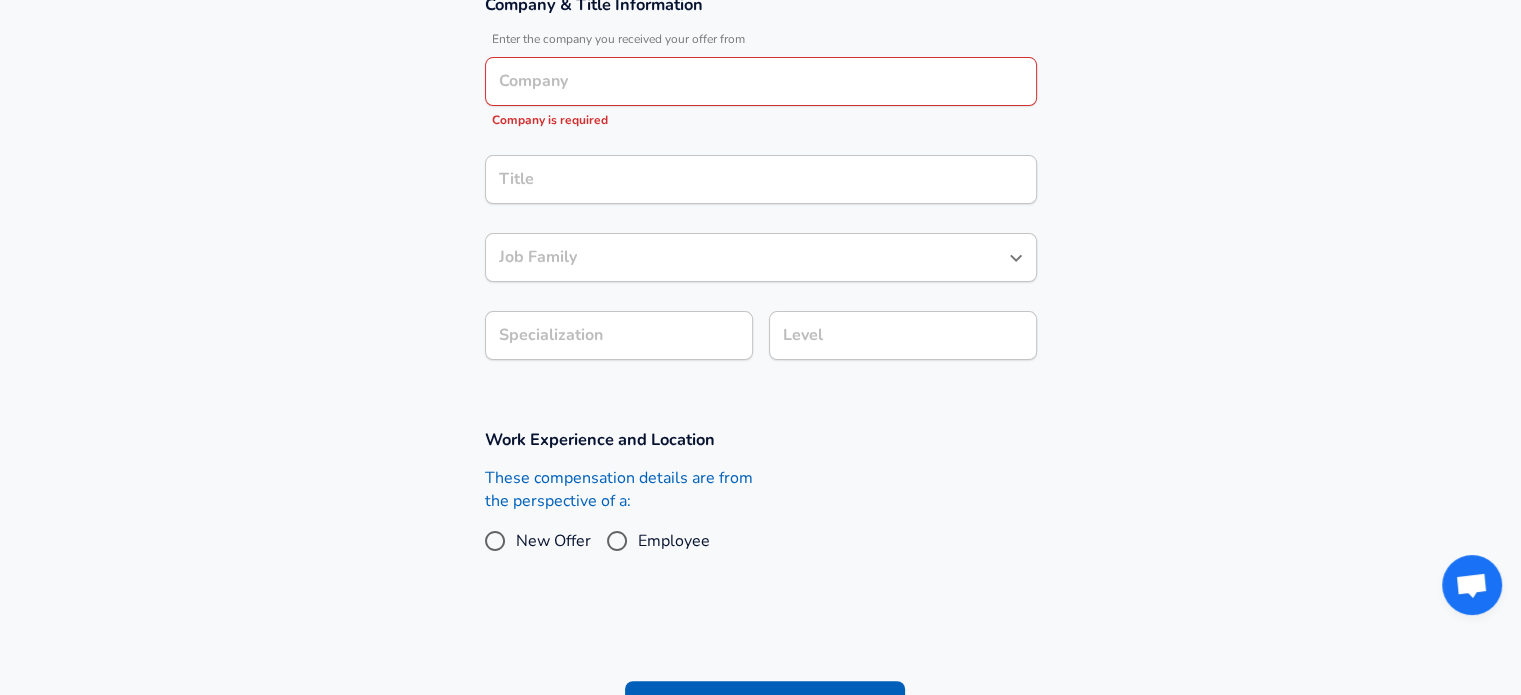 click on "Employee" at bounding box center (617, 541) 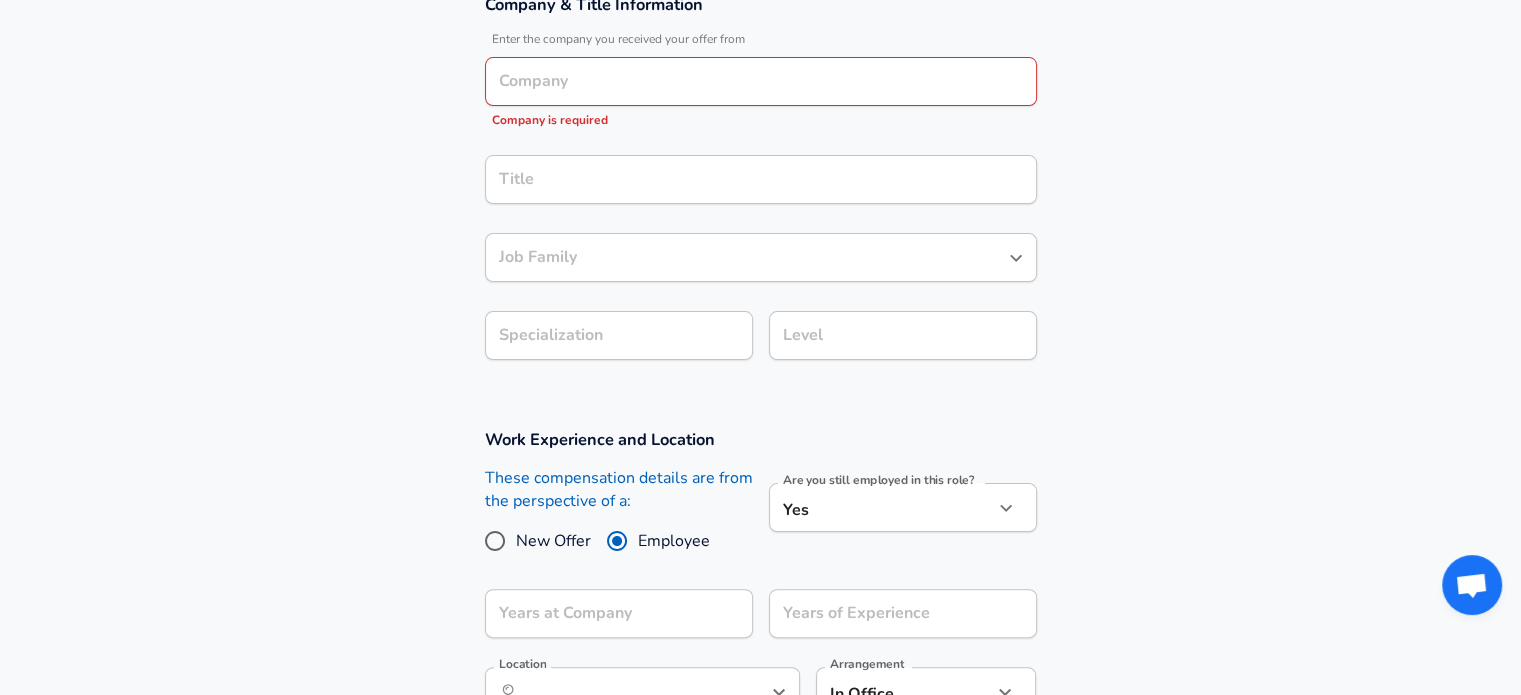 scroll, scrollTop: 180, scrollLeft: 0, axis: vertical 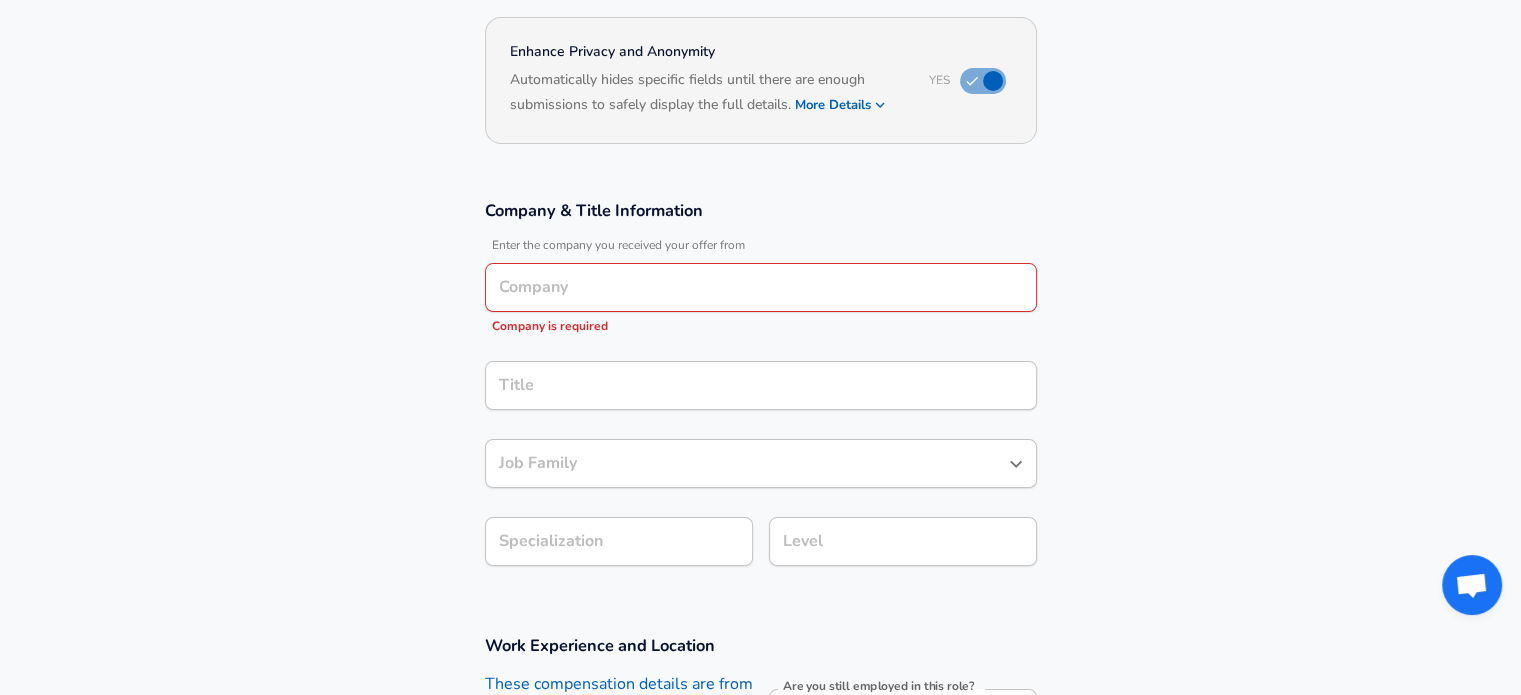click on "Company" at bounding box center (761, 287) 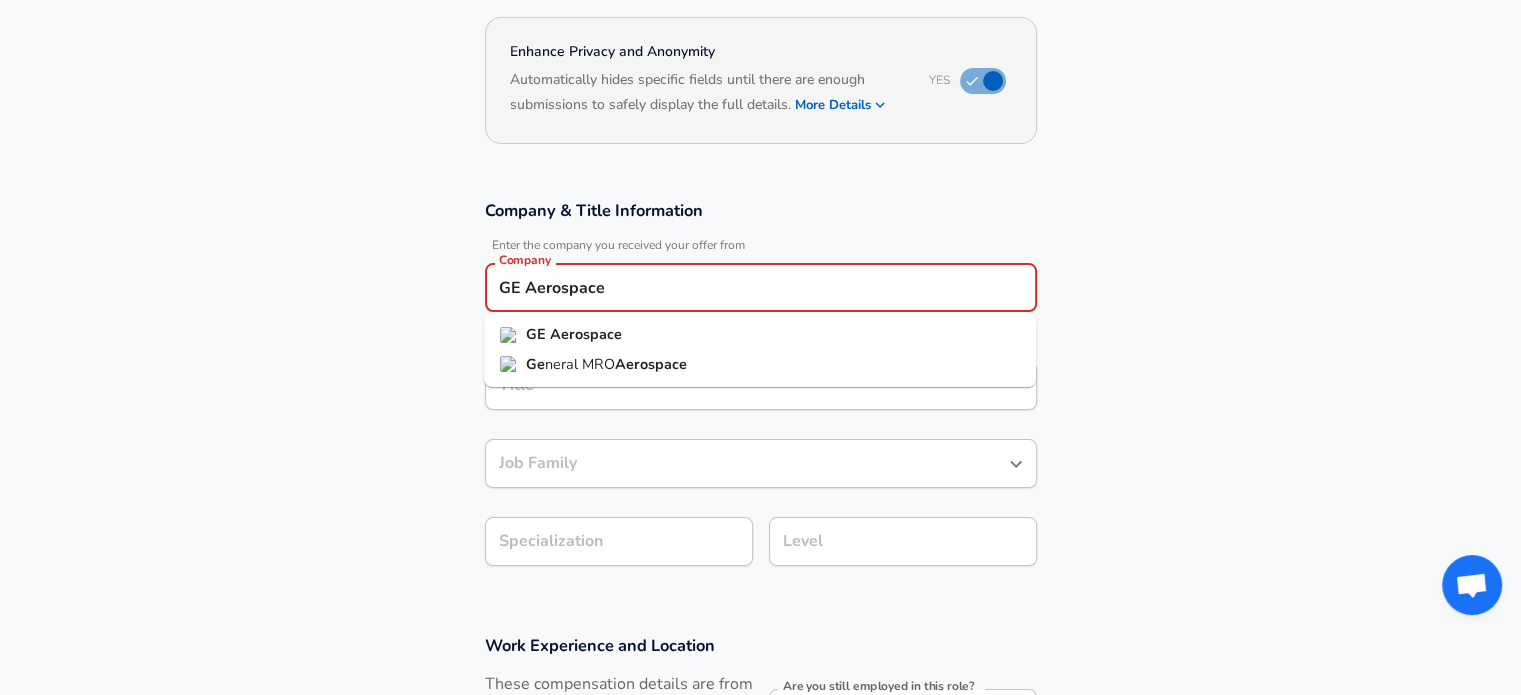 click on "Aerospace" at bounding box center [586, 334] 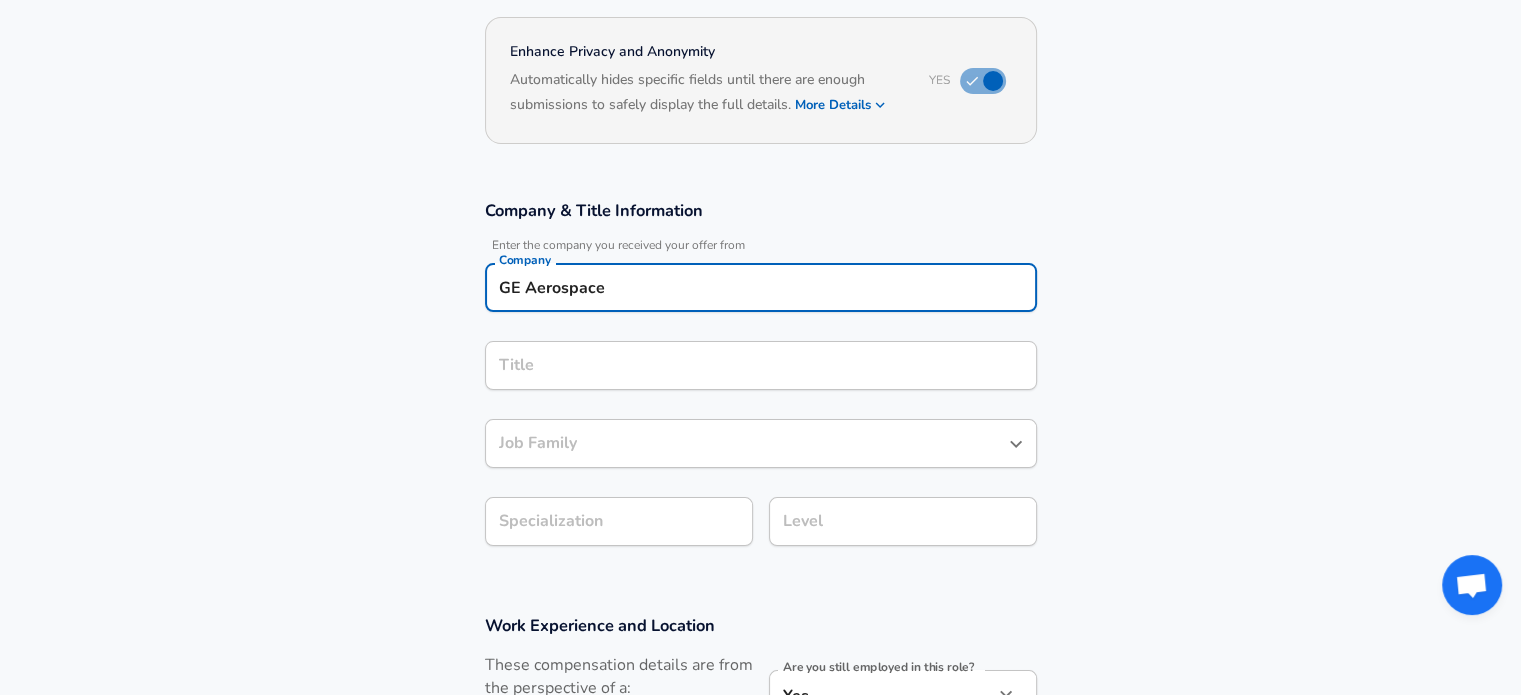 type on "GE Aerospace" 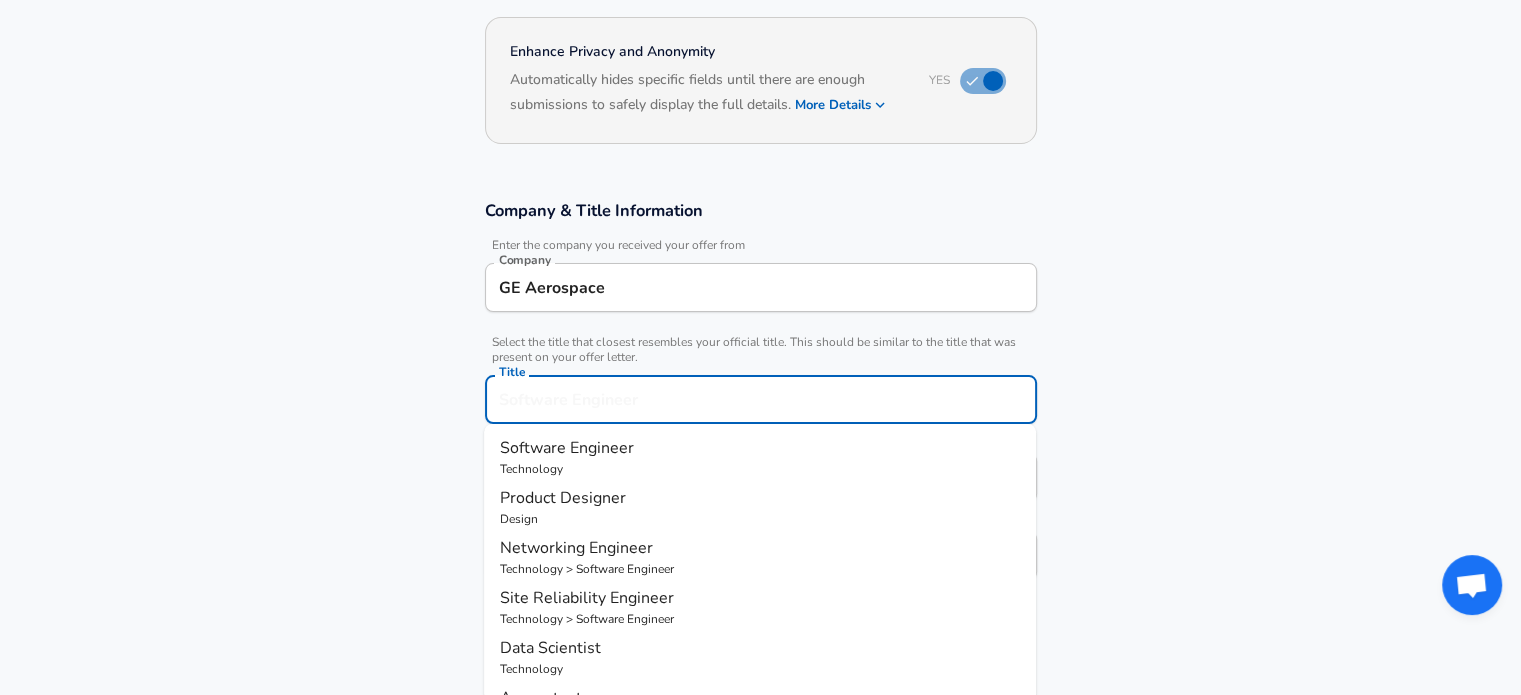 scroll, scrollTop: 220, scrollLeft: 0, axis: vertical 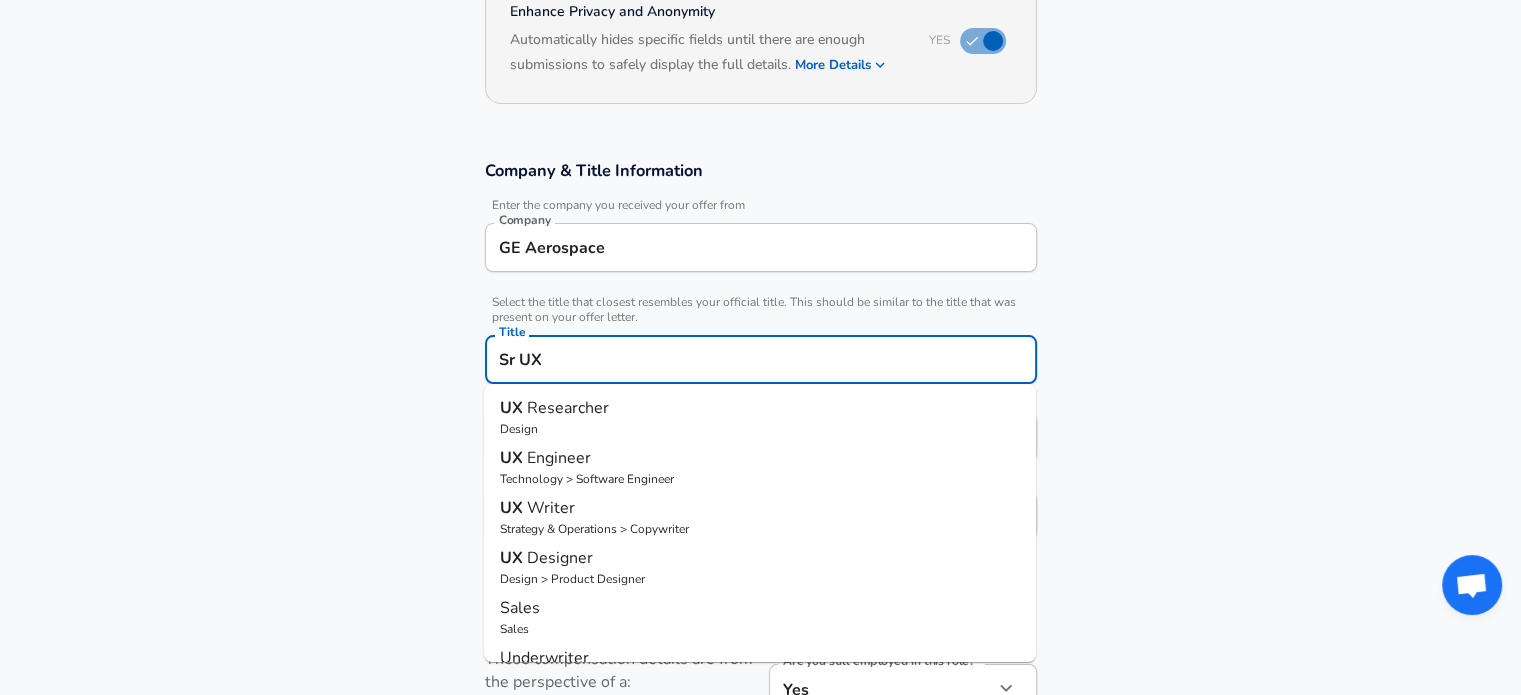 click on "Design" at bounding box center [760, 429] 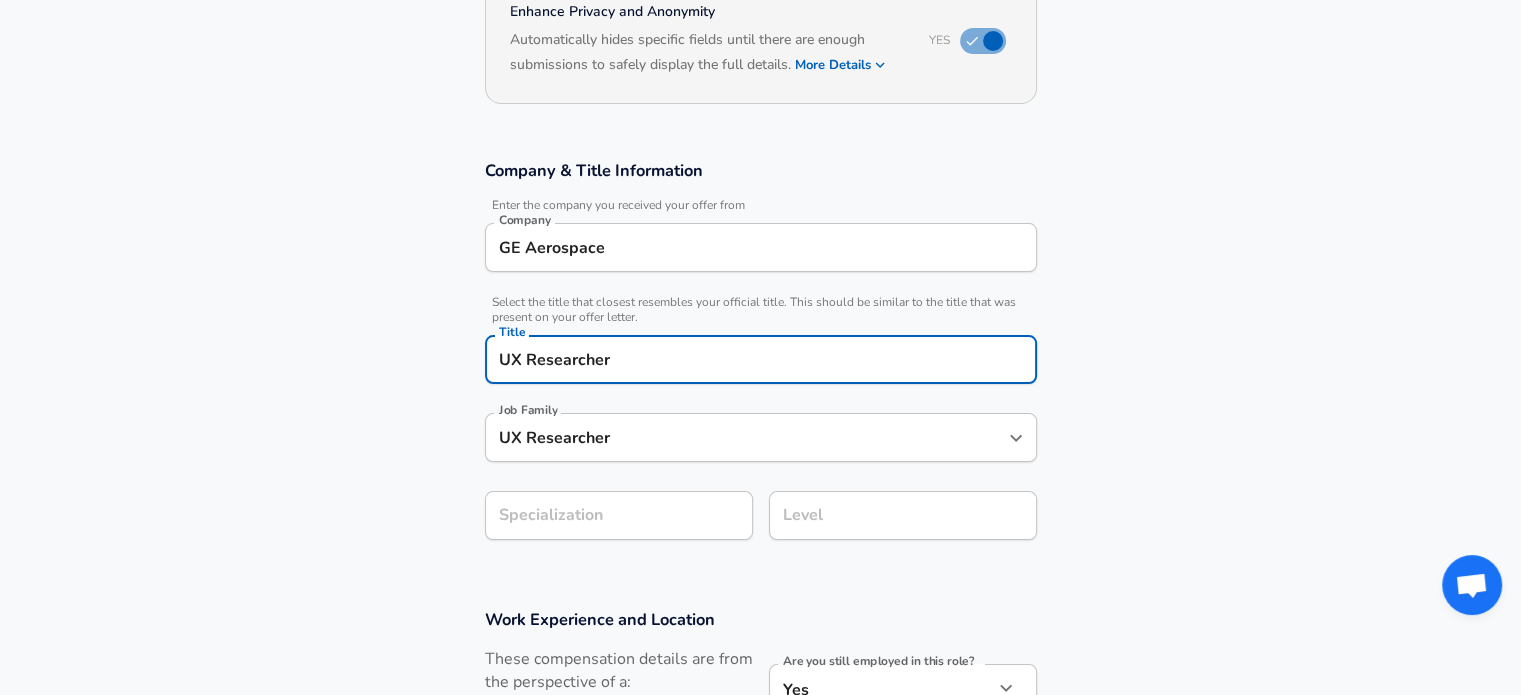type on "UX Researcher" 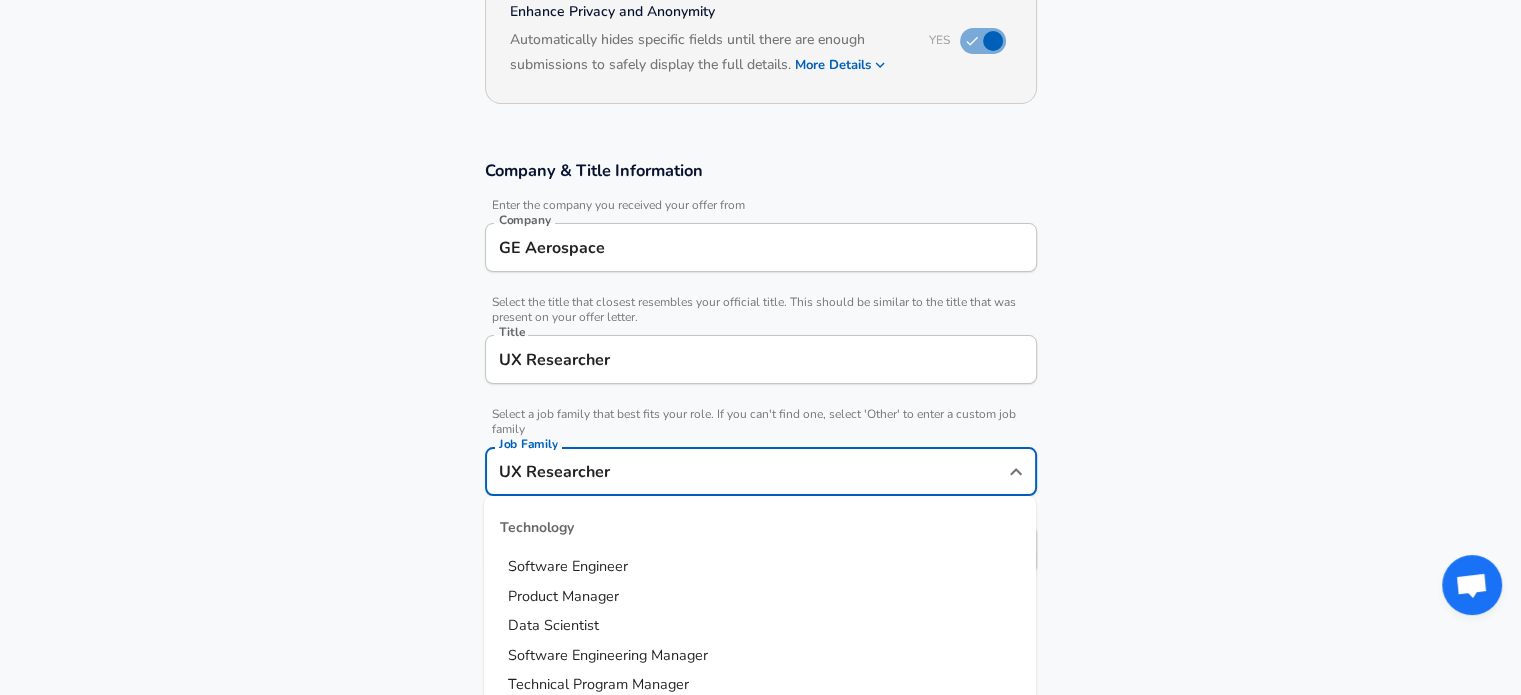 scroll, scrollTop: 260, scrollLeft: 0, axis: vertical 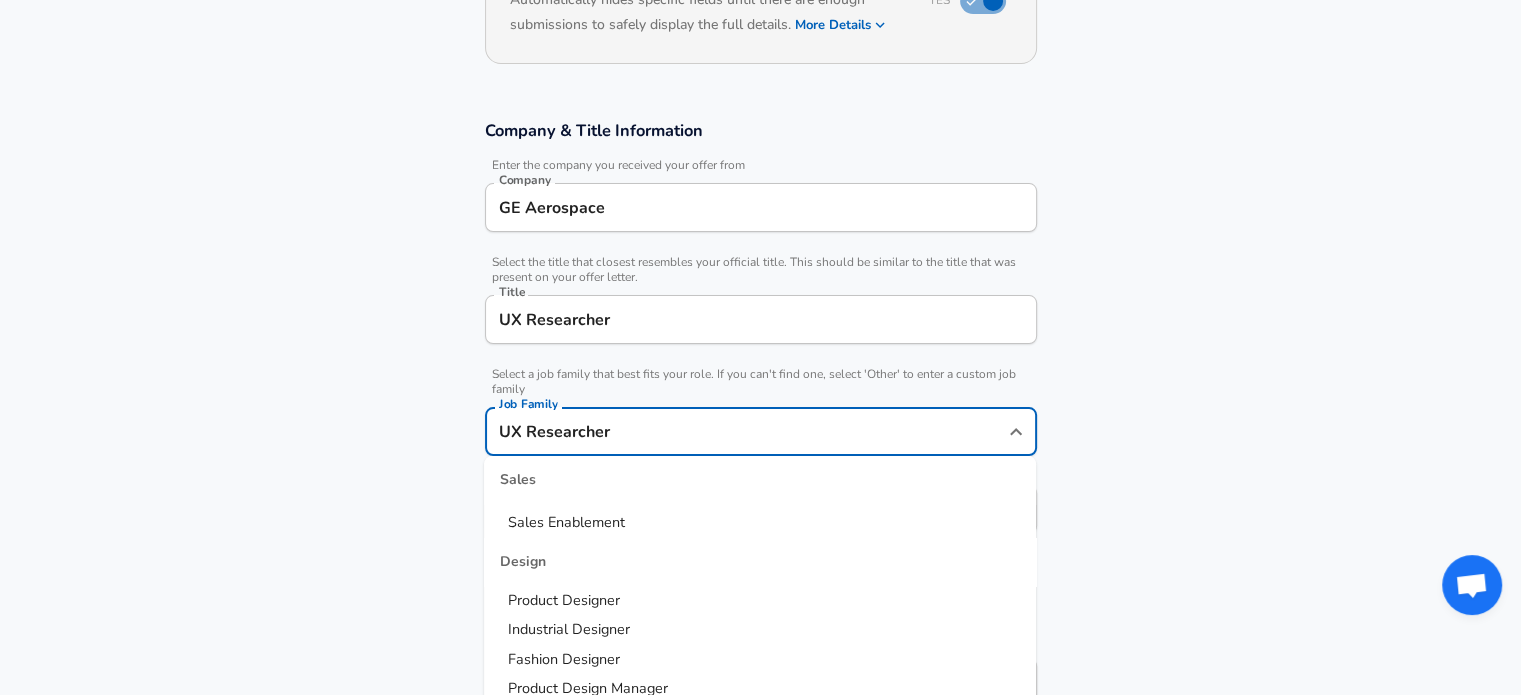 click on "Company & Title Information   Enter the company you received your offer from Company GE Aerospace Company   Select the title that closest resembles your official title. This should be similar to the title that was present on your offer letter. Title UX Researcher Title   Select a job family that best fits your role. If you can't find one, select 'Other' to enter a custom job family Job Family UX Researcher Job Family Technology Software Engineer Product Manager Data Scientist Software Engineering Manager Technical Program Manager Solution Architect Program Manager Project Manager Data Science Manager Technical Writer Engineering Biomedical Engineer Civil Engineer Hardware Engineer Mechanical Engineer Geological Engineer Electrical Engineer Controls Engineer Chemical Engineer Aerospace Engineer Materials Engineer Optical Engineer MEP Engineer Prompt Engineer Business Management Consultant Business Development Sales Sales Legal Legal Sales Sales Engineer Legal Regulatory Affairs Sales Customer Success Design UX" at bounding box center (760, 337) 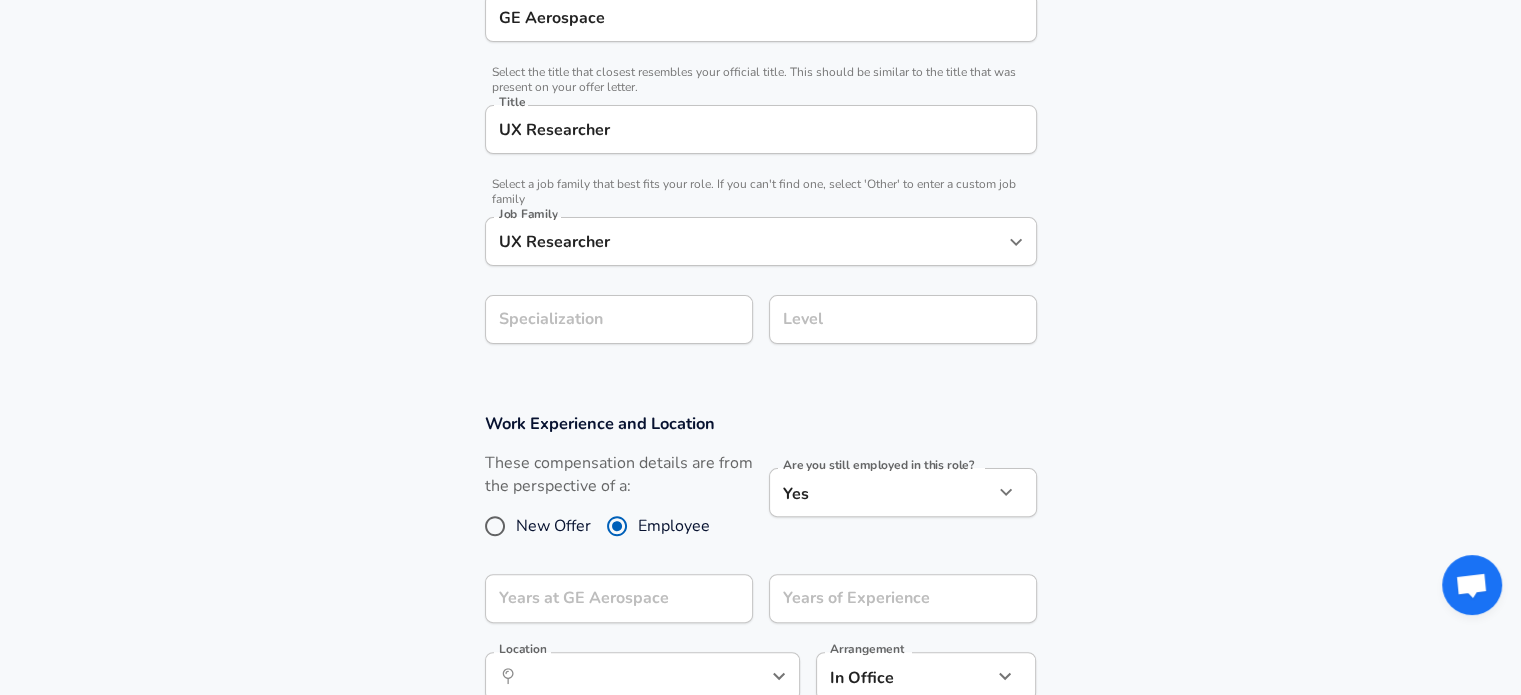 scroll, scrollTop: 448, scrollLeft: 0, axis: vertical 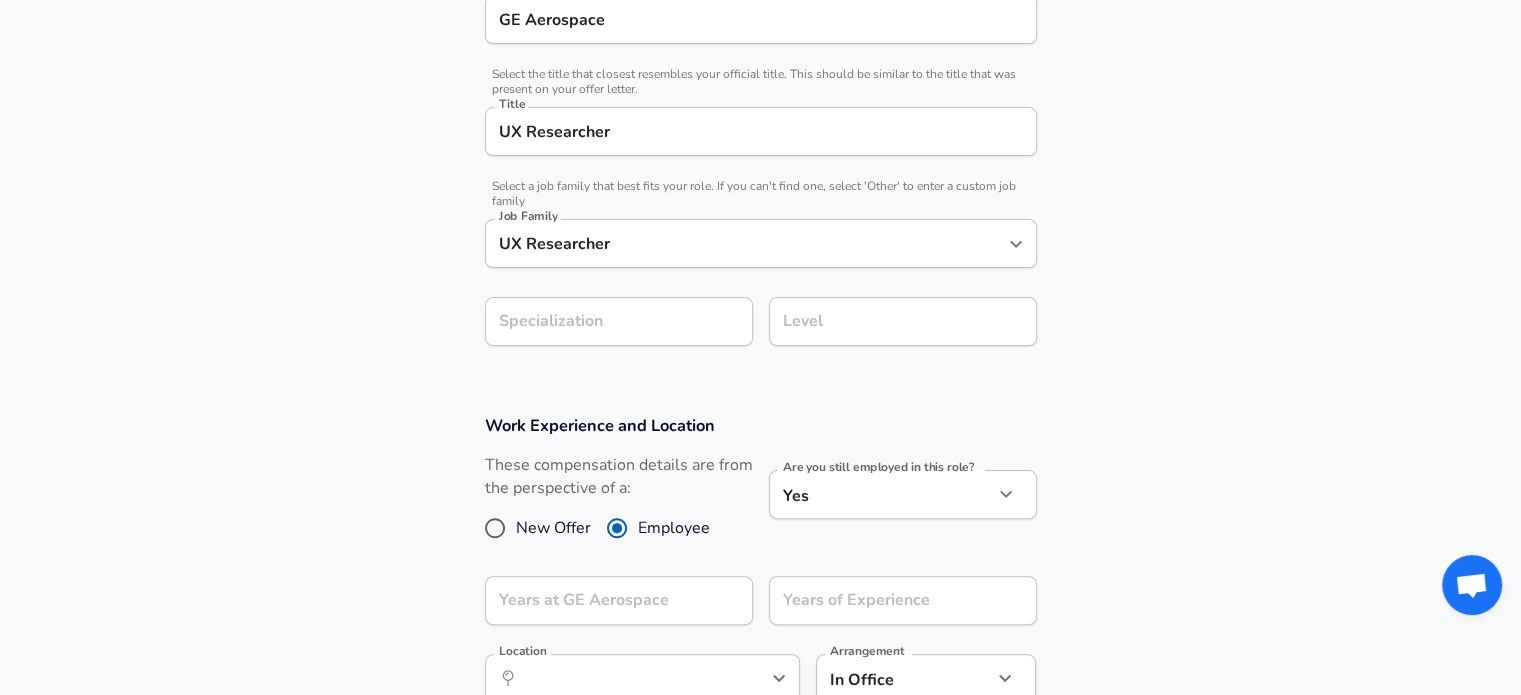 click on "Level" at bounding box center (903, 321) 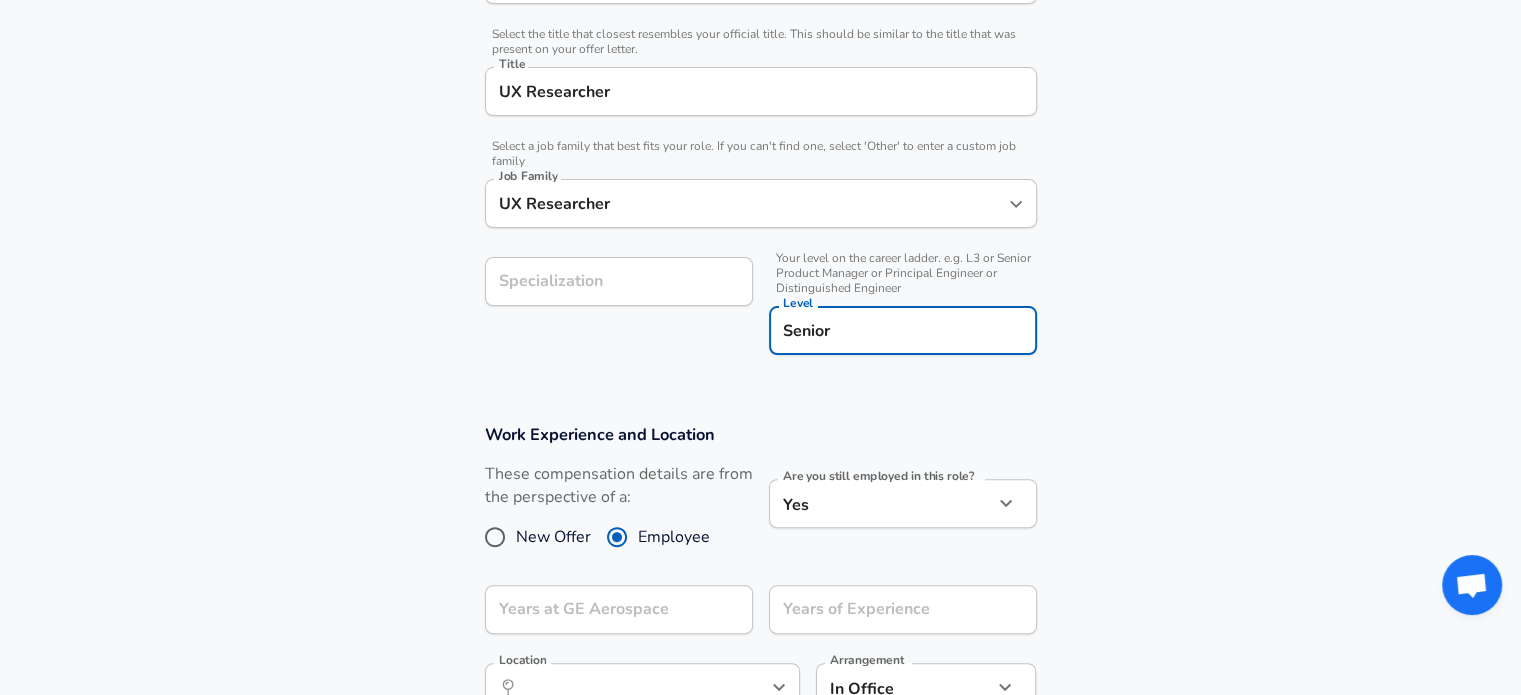 type on "Senior" 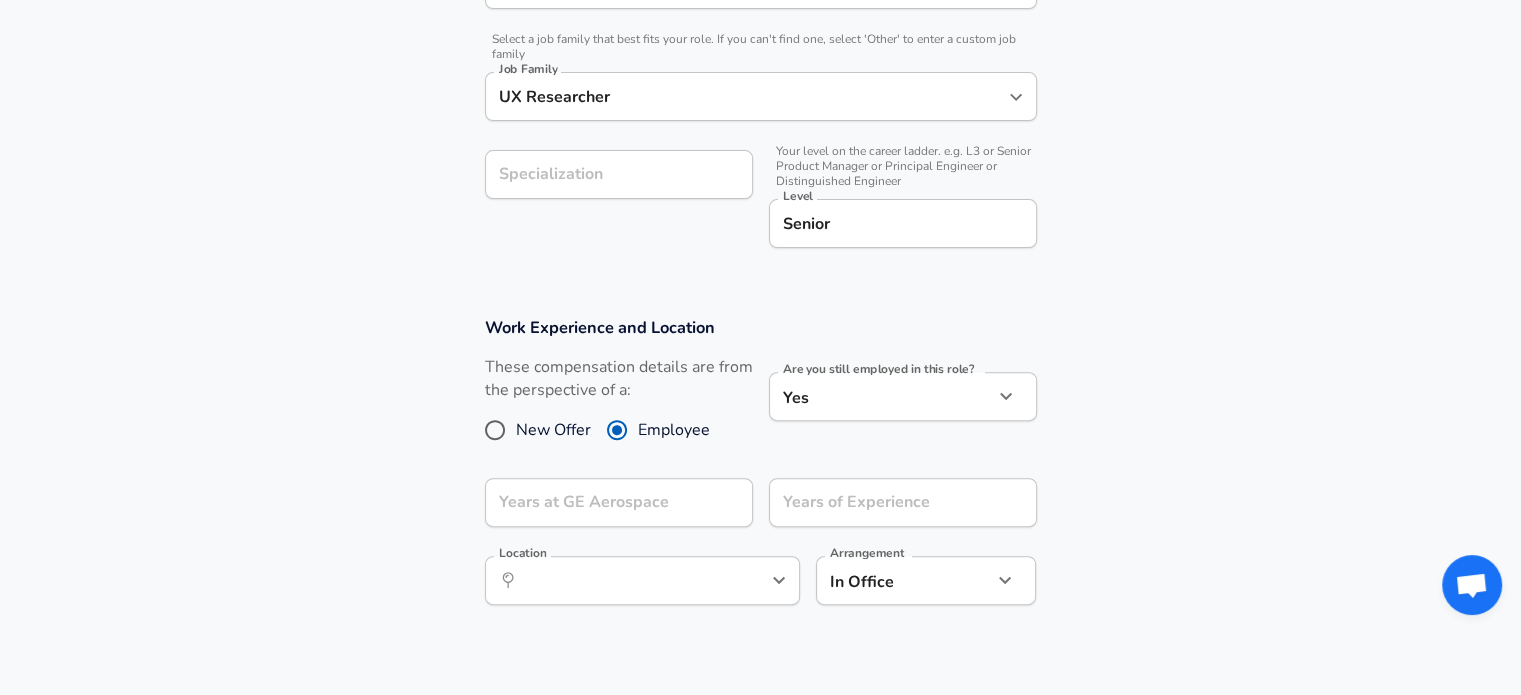 scroll, scrollTop: 596, scrollLeft: 0, axis: vertical 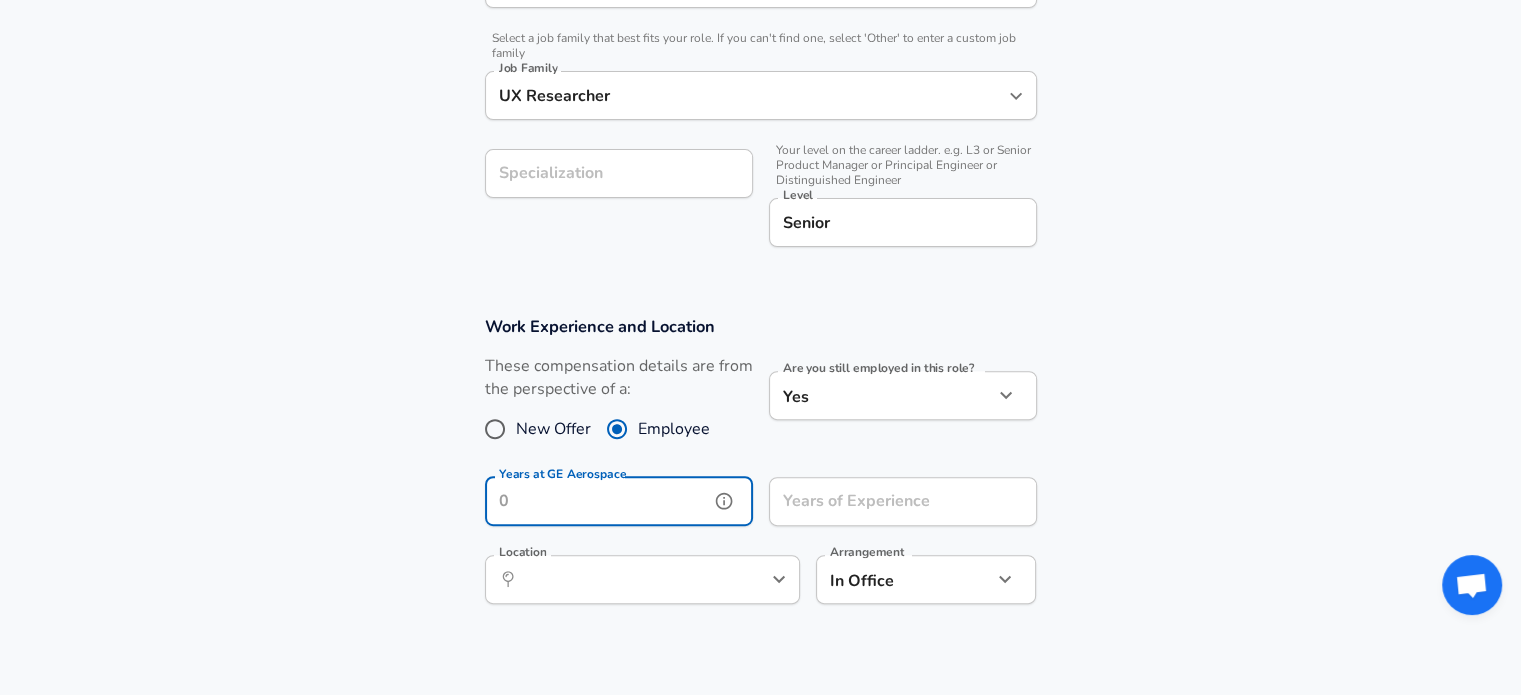 click on "Years at GE Aerospace Years at GE Aerospace" at bounding box center (619, 504) 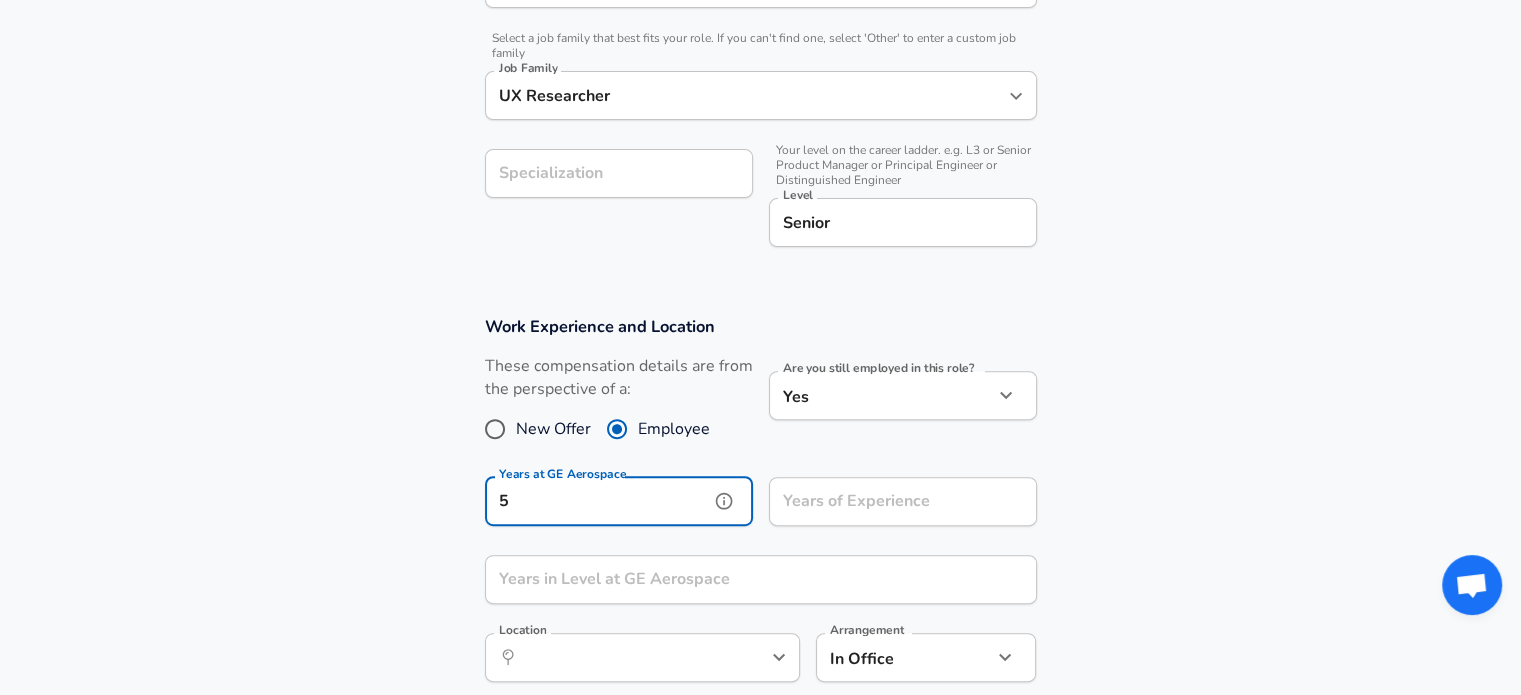 type on "5" 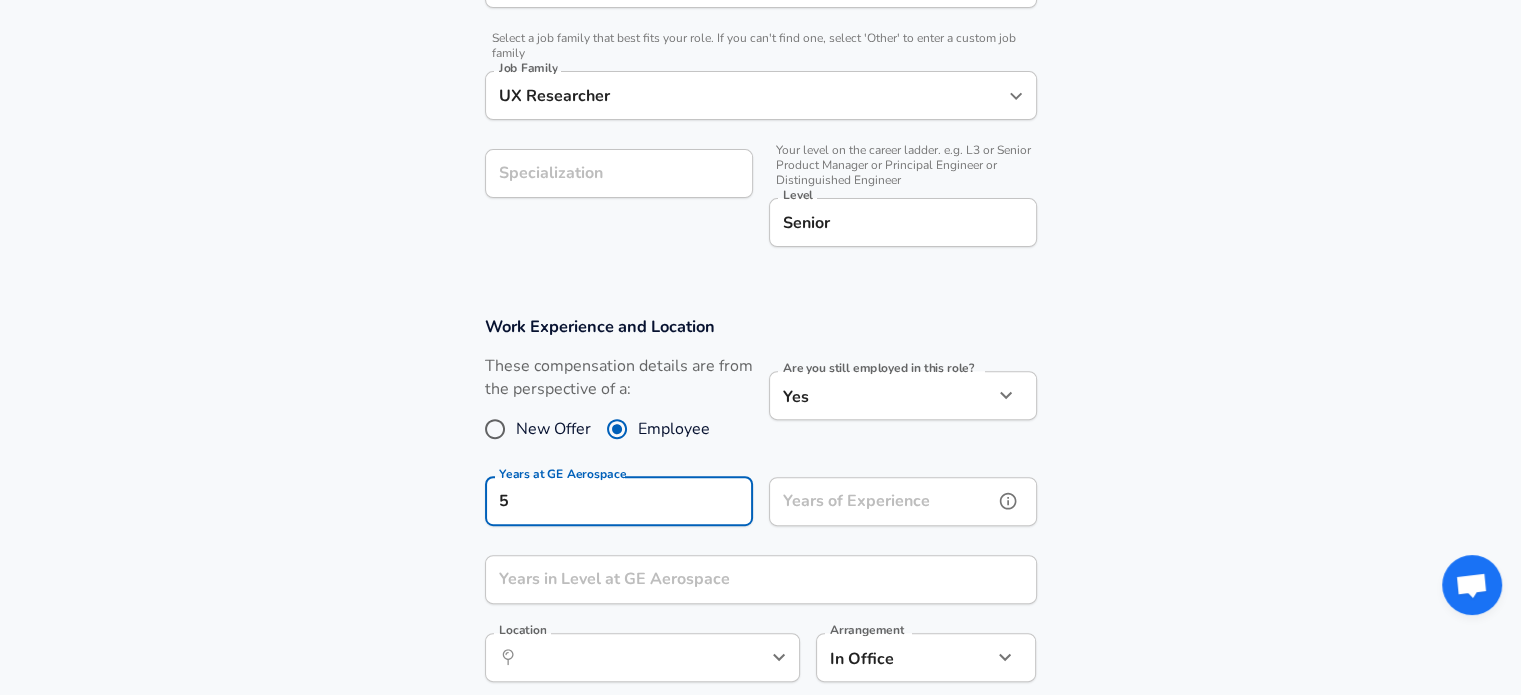 click on "Years of Experience Years of Experience" at bounding box center [903, 504] 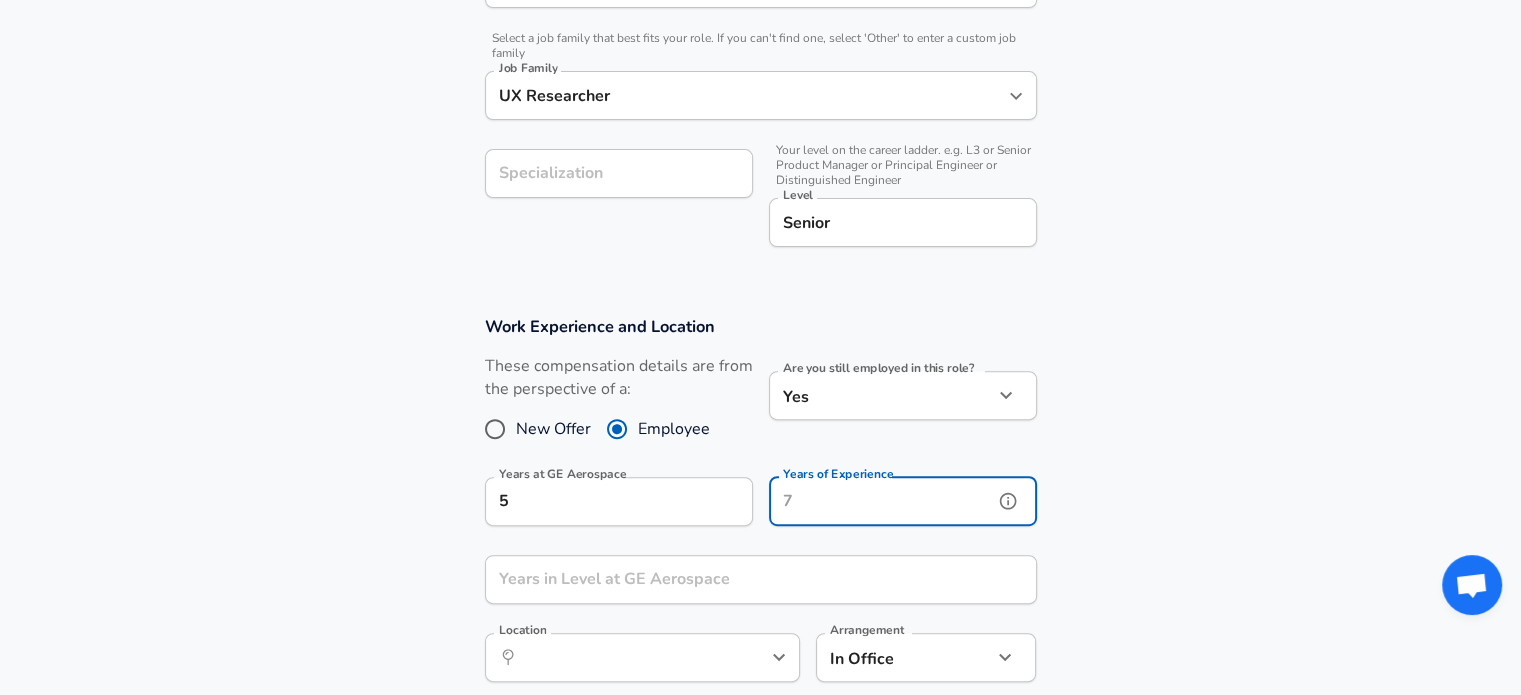 click 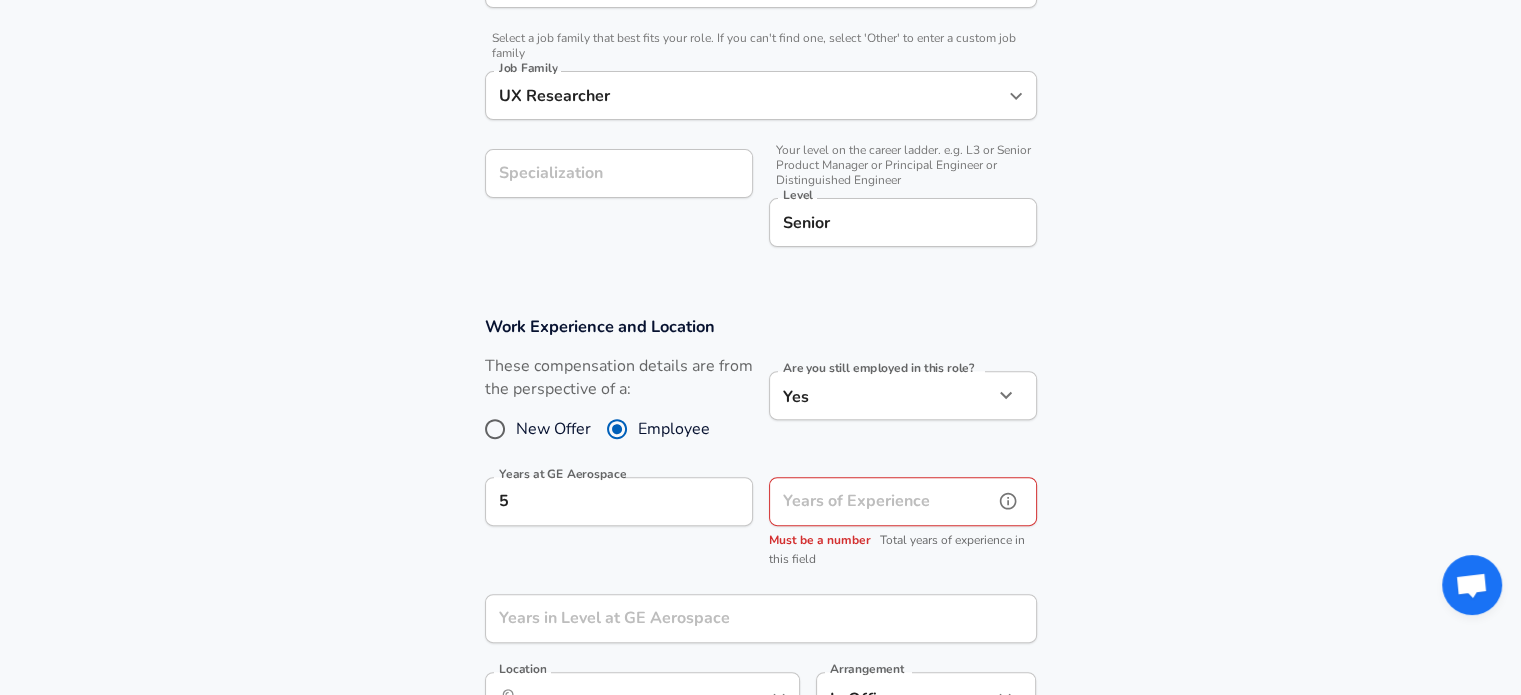 click on "Years of Experience" at bounding box center [881, 501] 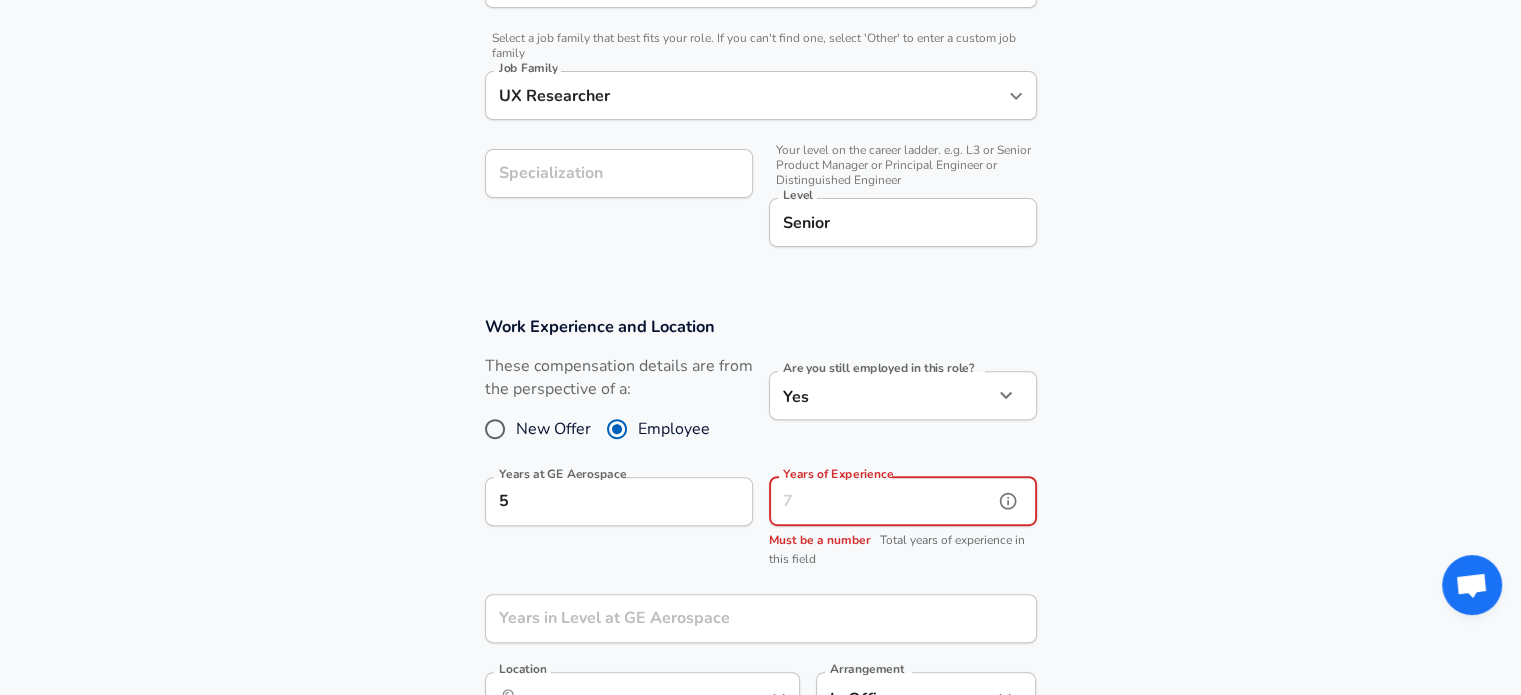 type on "4" 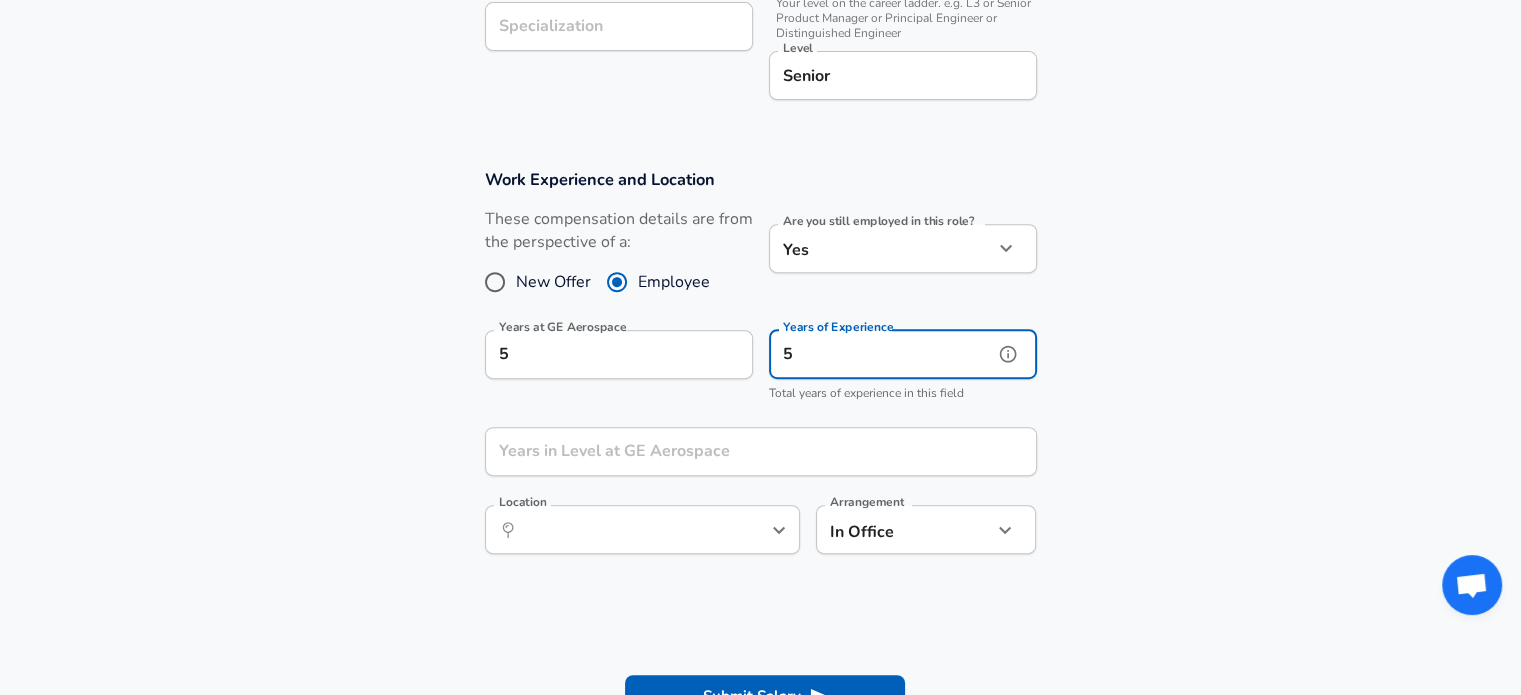 scroll, scrollTop: 744, scrollLeft: 0, axis: vertical 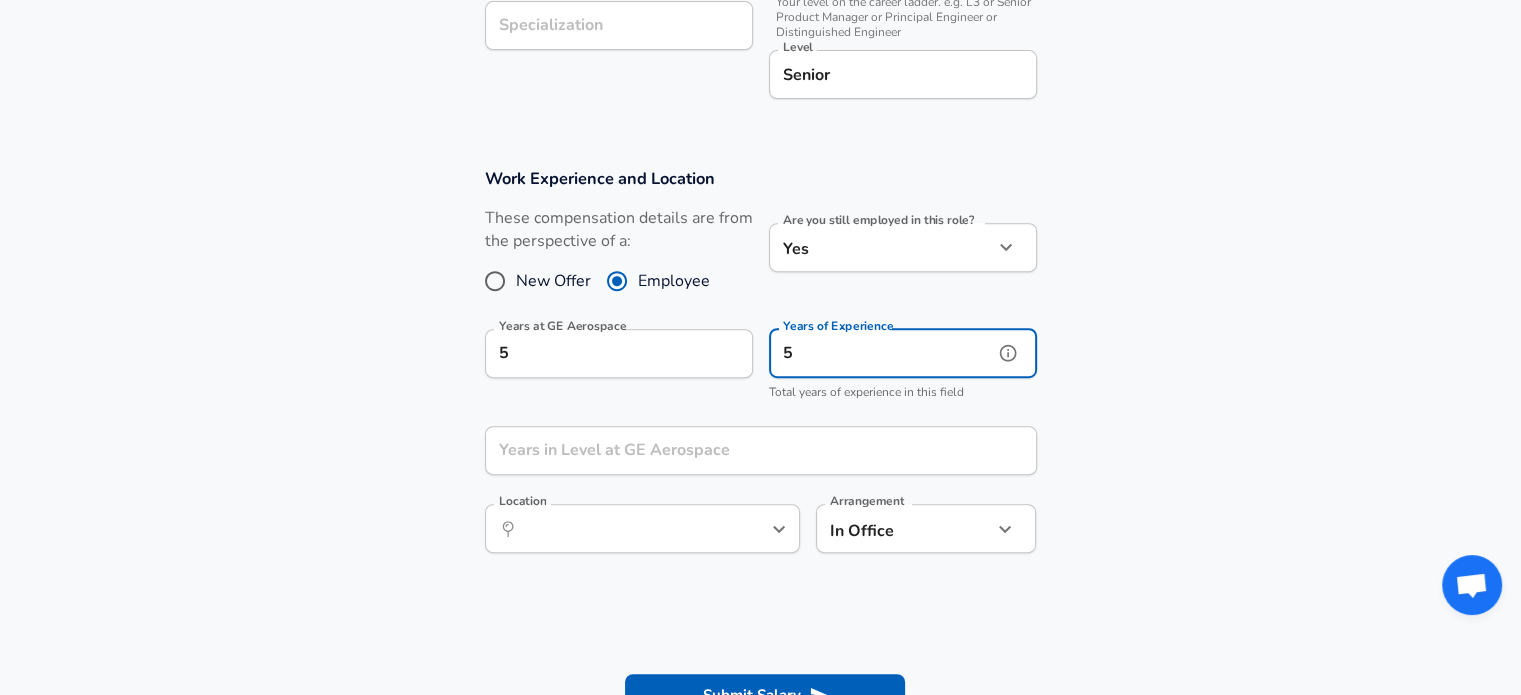 type on "5" 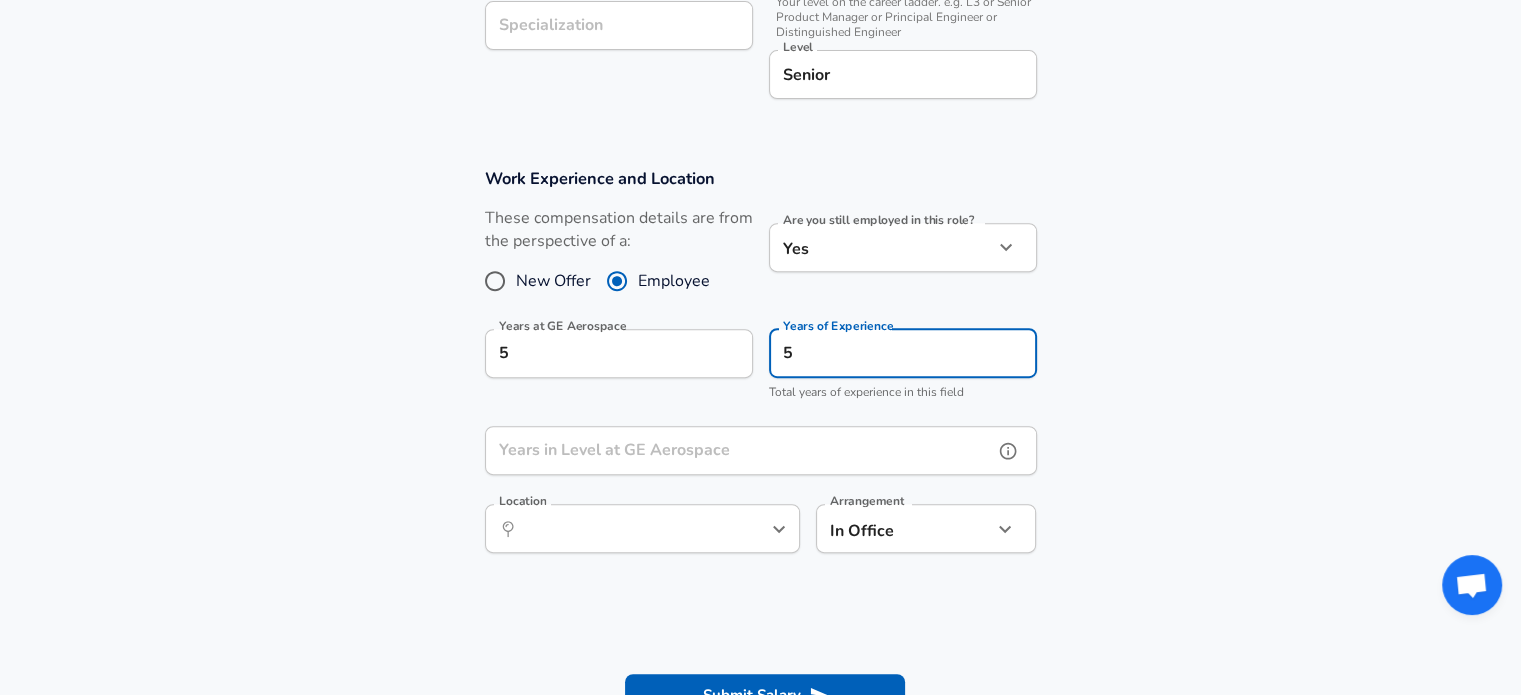 click on "Years in Level at GE Aerospace" at bounding box center (739, 450) 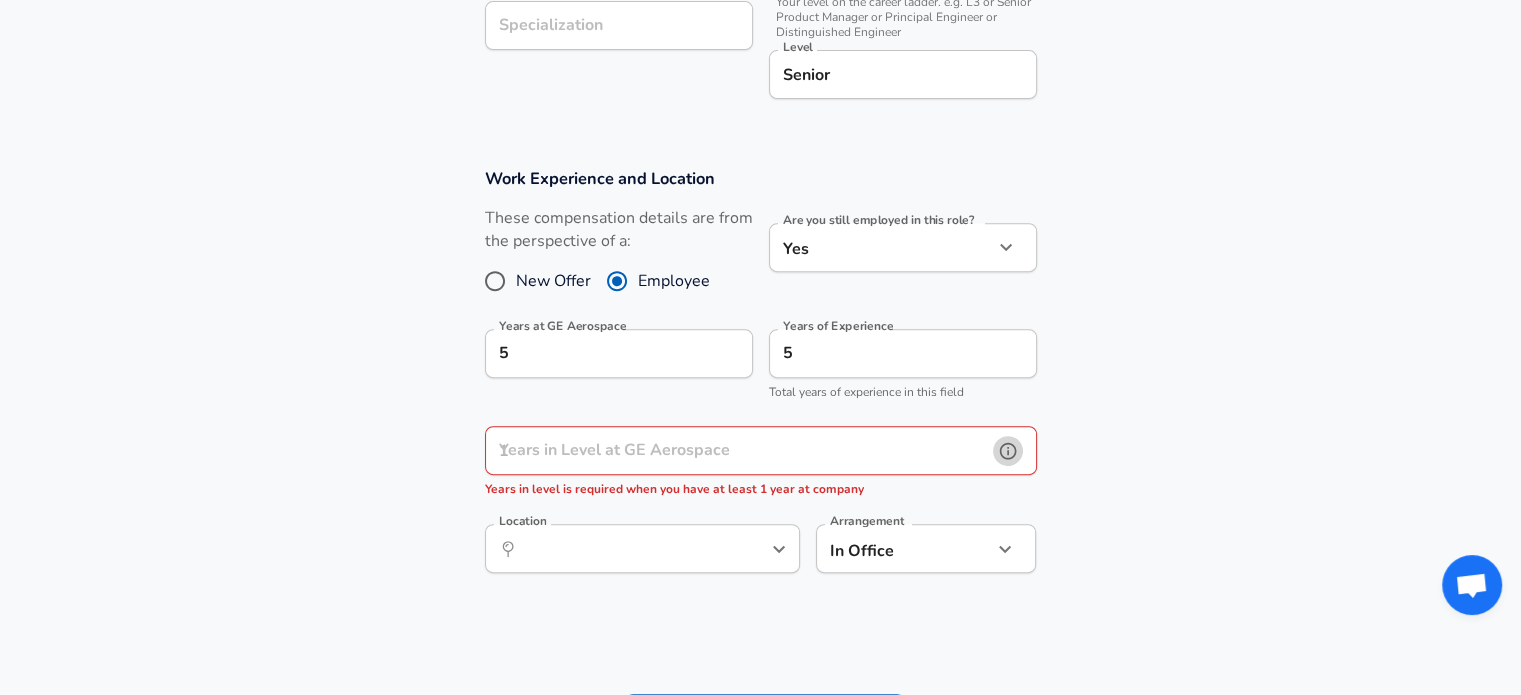 click at bounding box center (1008, 451) 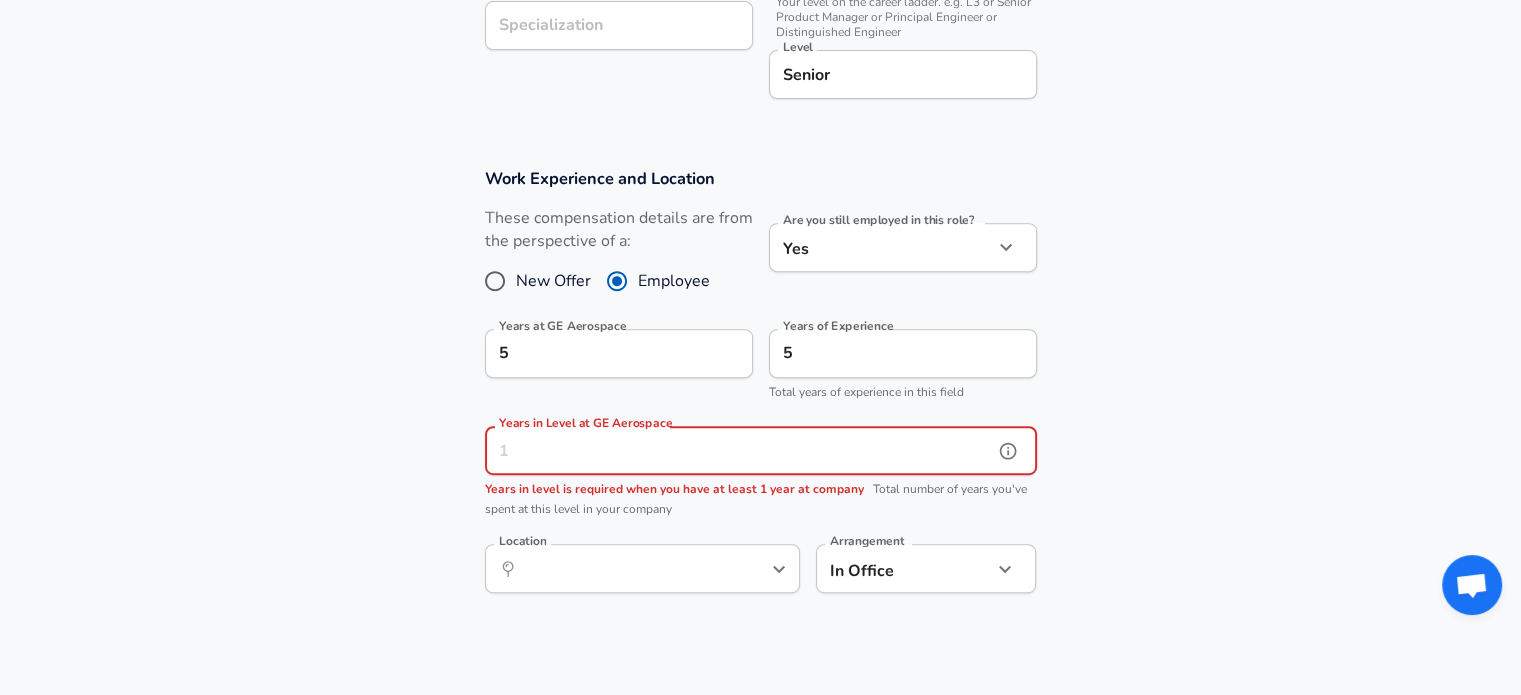 click on "Years in Level at GE Aerospace" at bounding box center [739, 450] 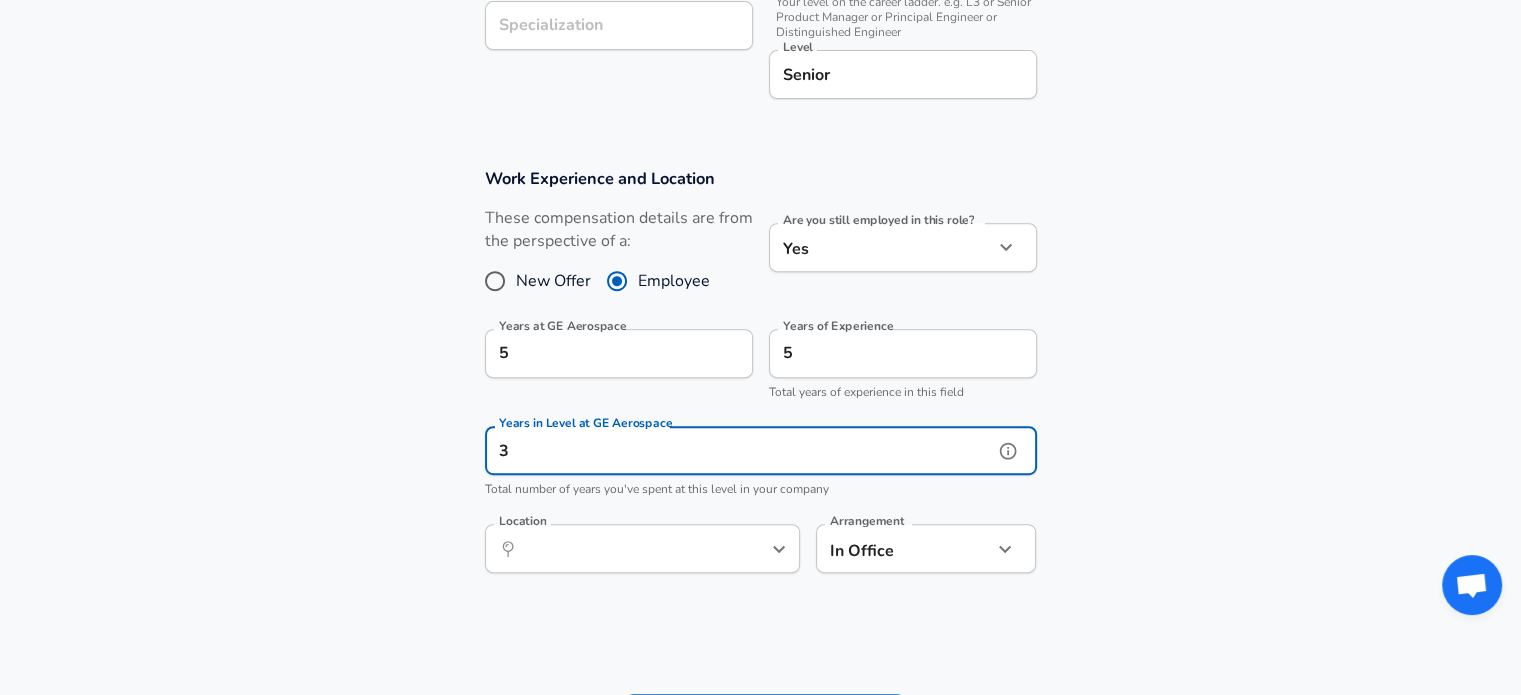 scroll, scrollTop: 0, scrollLeft: 0, axis: both 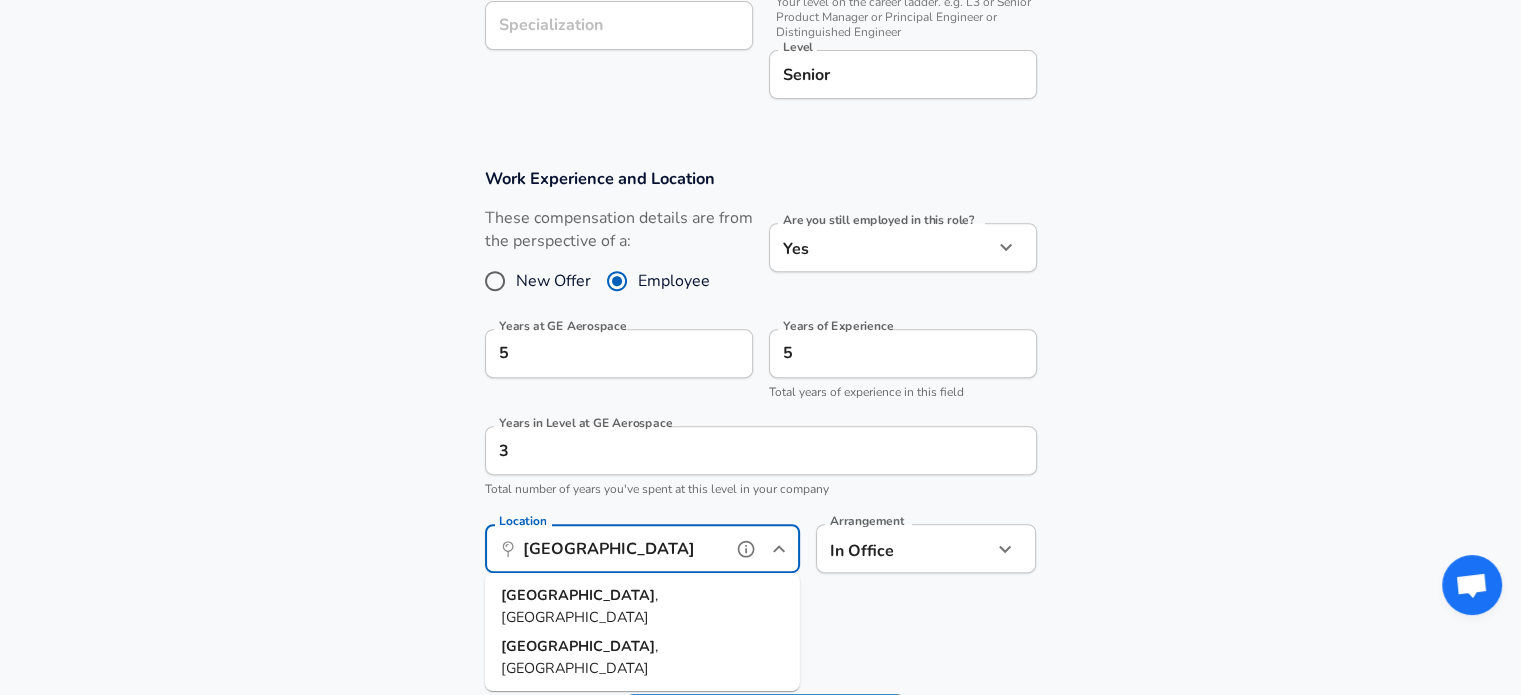 click on ", [GEOGRAPHIC_DATA]" at bounding box center [579, 606] 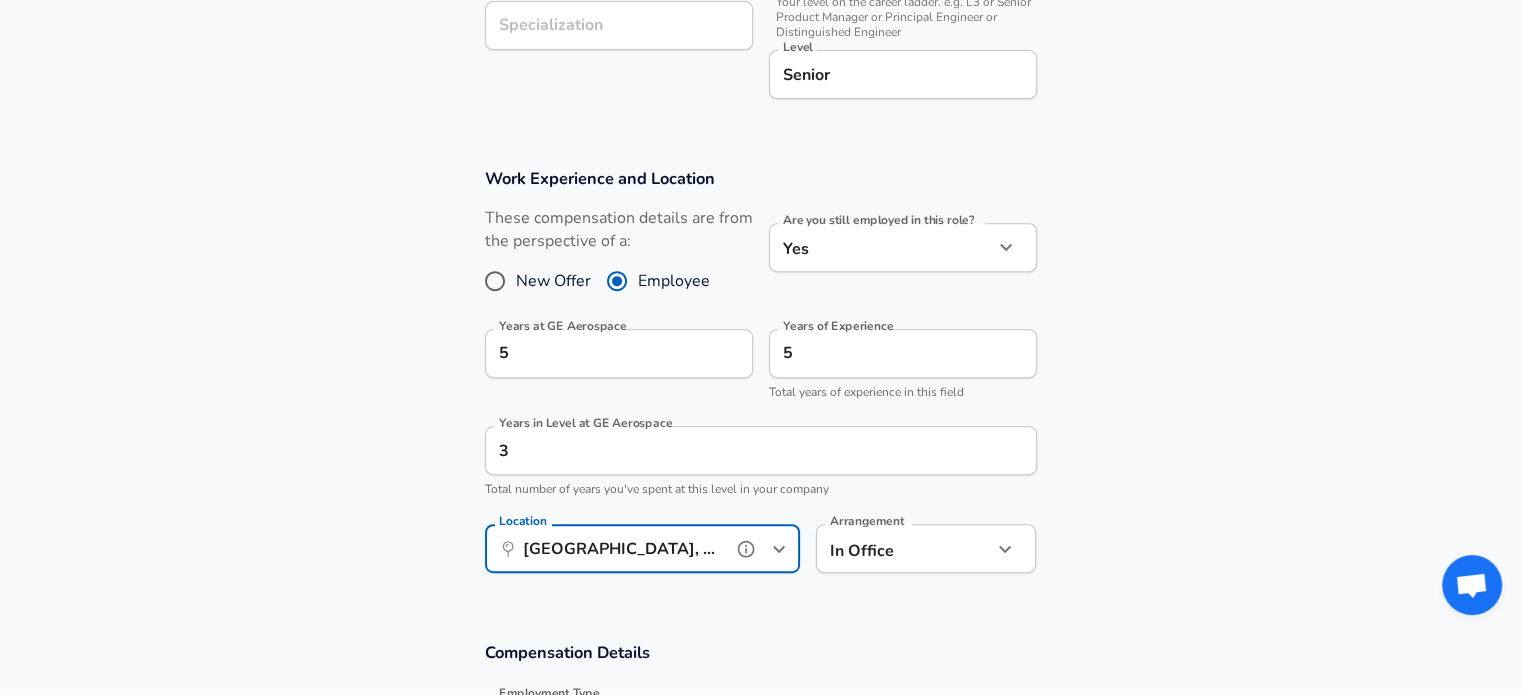 type on "[GEOGRAPHIC_DATA], [GEOGRAPHIC_DATA]" 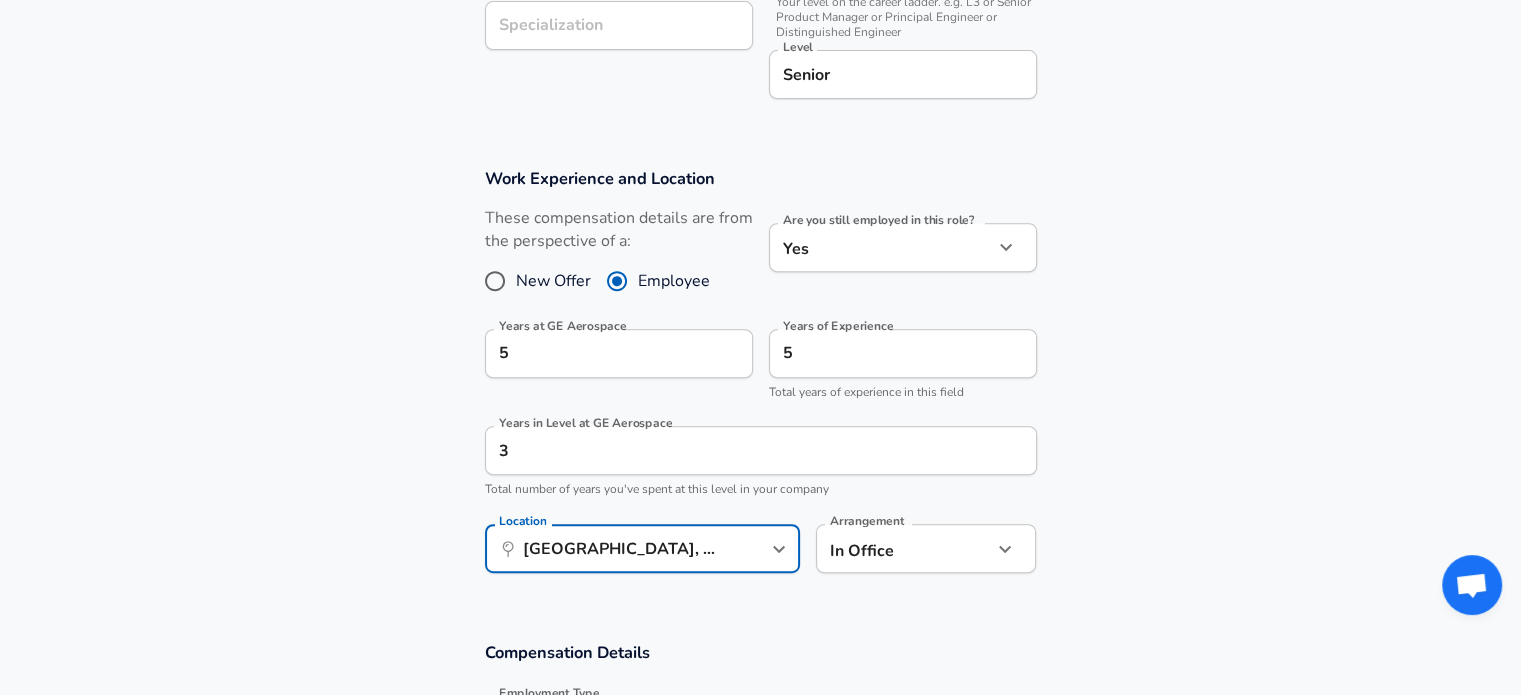 click on "Restart Add Your Salary Upload your offer letter   to verify your submission Enhance Privacy and Anonymity Yes Automatically hides specific fields until there are enough submissions to safely display the full details.   More Details Based on your submission and the data points that we have already collected, we will automatically hide and anonymize specific fields if there aren't enough data points to remain sufficiently anonymous. Company & Title Information   Enter the company you received your offer from Company GE Aerospace Company   Select the title that closest resembles your official title. This should be similar to the title that was present on your offer letter. Title UX Researcher Title   Select a job family that best fits your role. If you can't find one, select 'Other' to enter a custom job family Job Family UX Researcher Job Family Specialization Specialization   Your level on the career ladder. e.g. L3 or Senior Product Manager or Principal Engineer or Distinguished Engineer Level Senior Level 5" at bounding box center (760, -397) 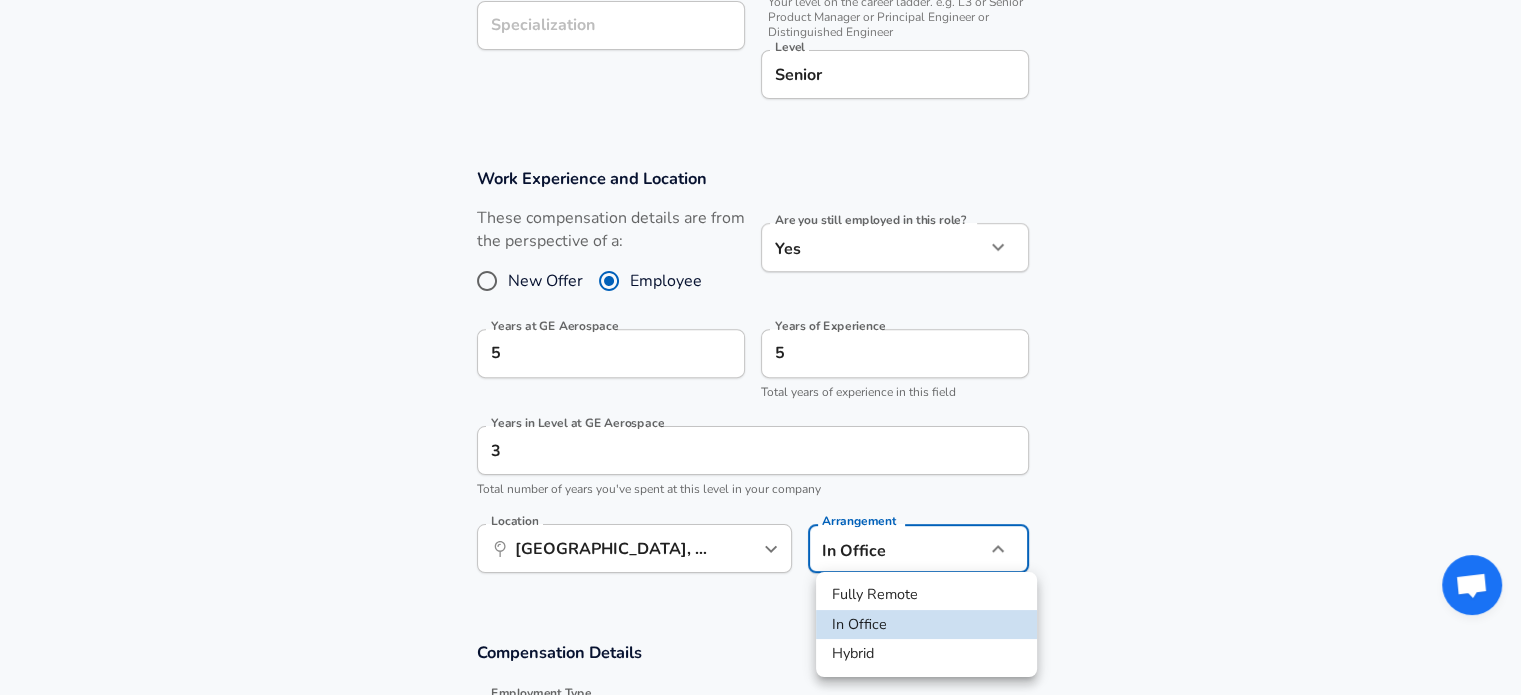 scroll, scrollTop: 0, scrollLeft: 0, axis: both 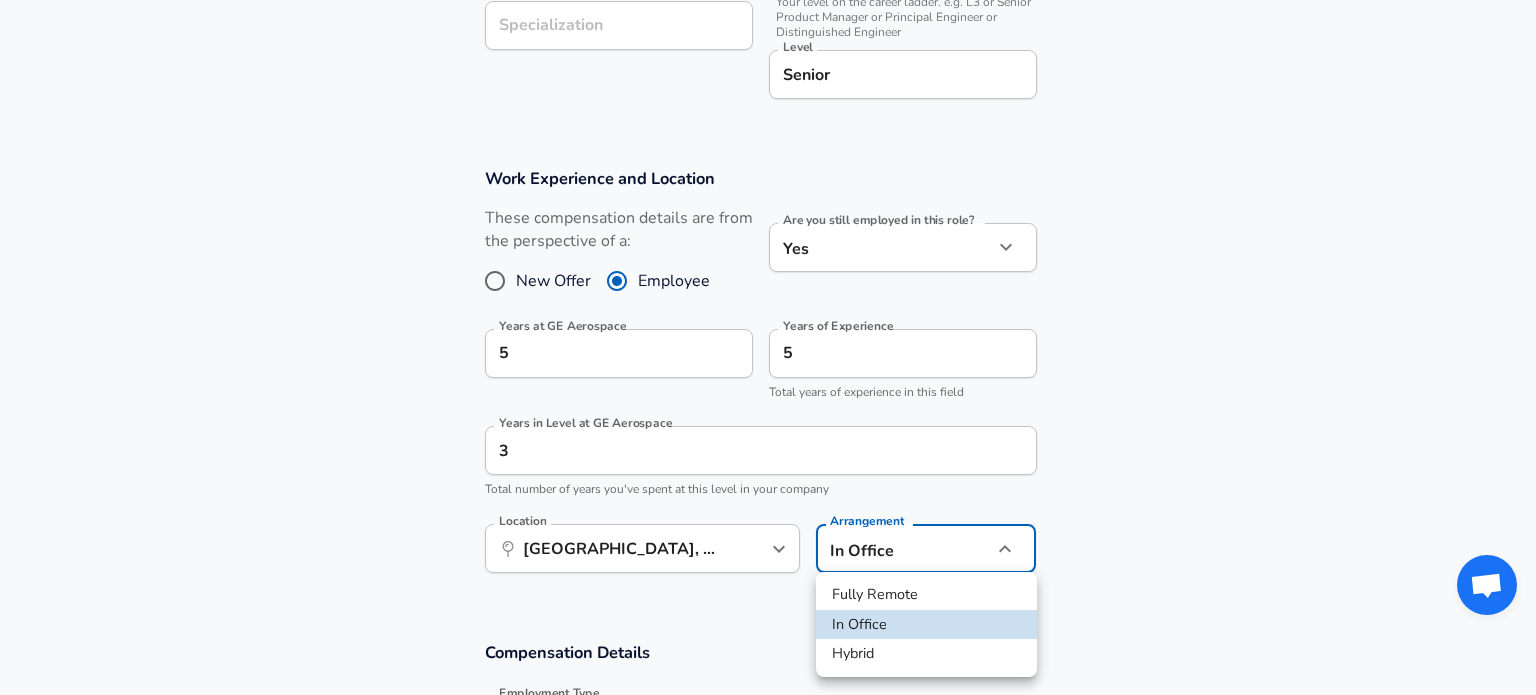 click on "Fully Remote" at bounding box center (926, 595) 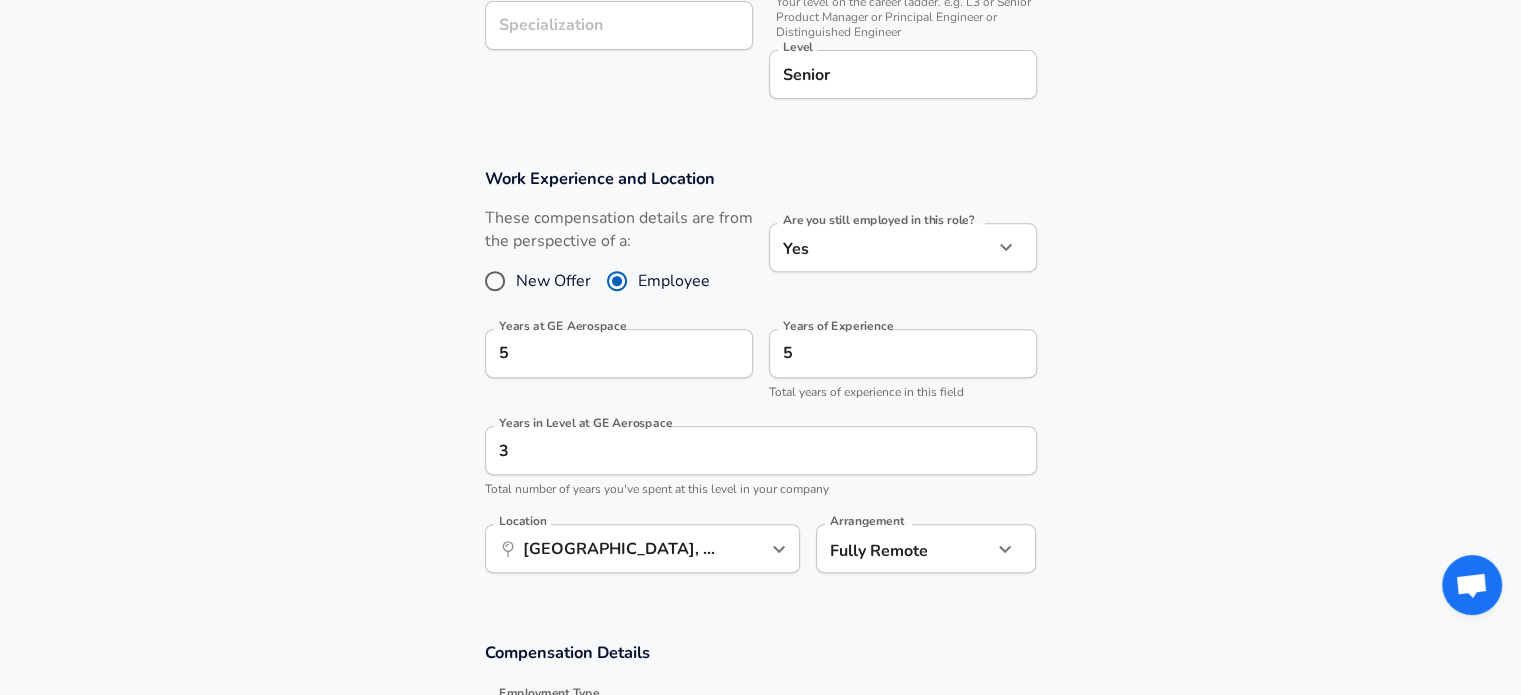 click on "Work Experience and Location These compensation details are from the perspective of a: New Offer Employee Are you still employed in this role? Yes yes Are you still employed in this role? Years at GE Aerospace 5 Years at GE Aerospace Years of Experience 5 Years of Experience   Total years of experience in this field Years in Level at GE Aerospace 3 Years in Level at GE Aerospace   Total number of years you've spent at this level in your company Location ​ [GEOGRAPHIC_DATA], [GEOGRAPHIC_DATA] Location Arrangement Fully Remote remote Arrangement" at bounding box center [760, 381] 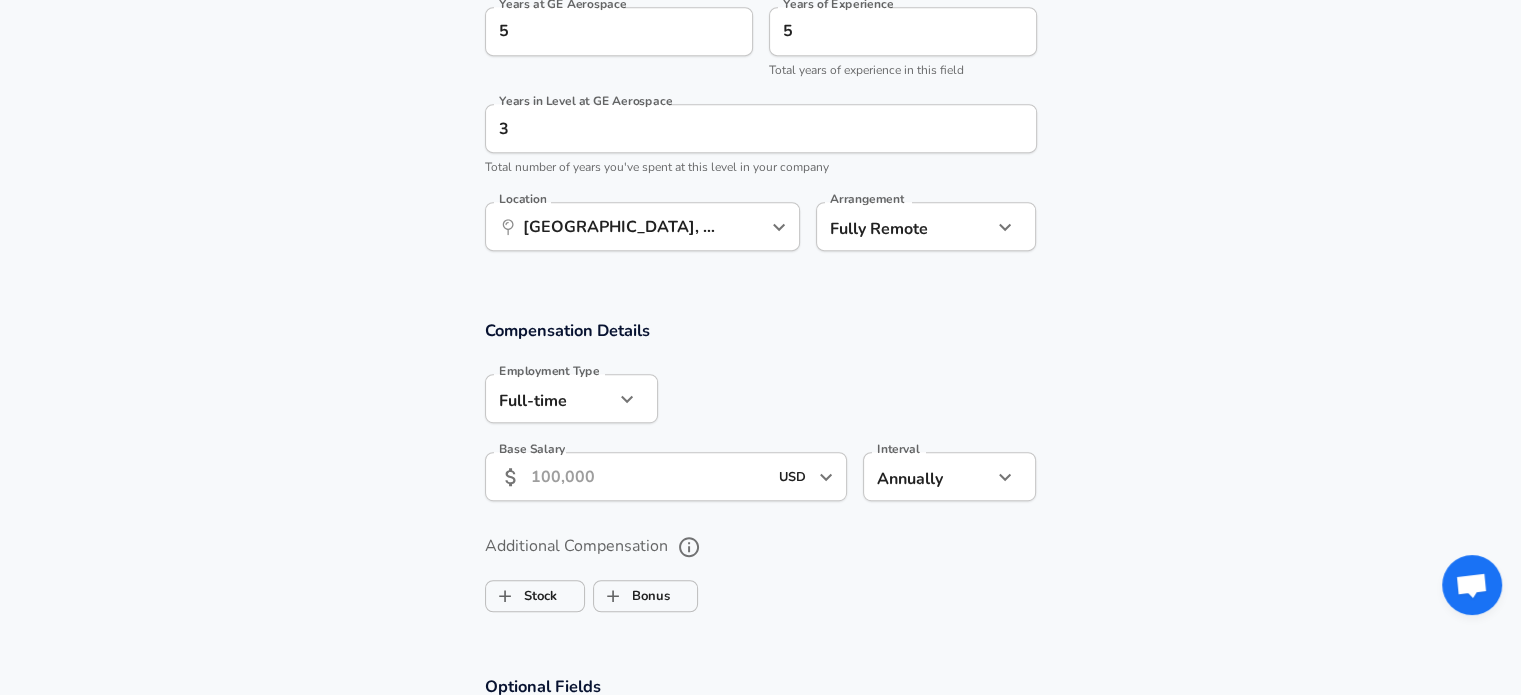 scroll, scrollTop: 1067, scrollLeft: 0, axis: vertical 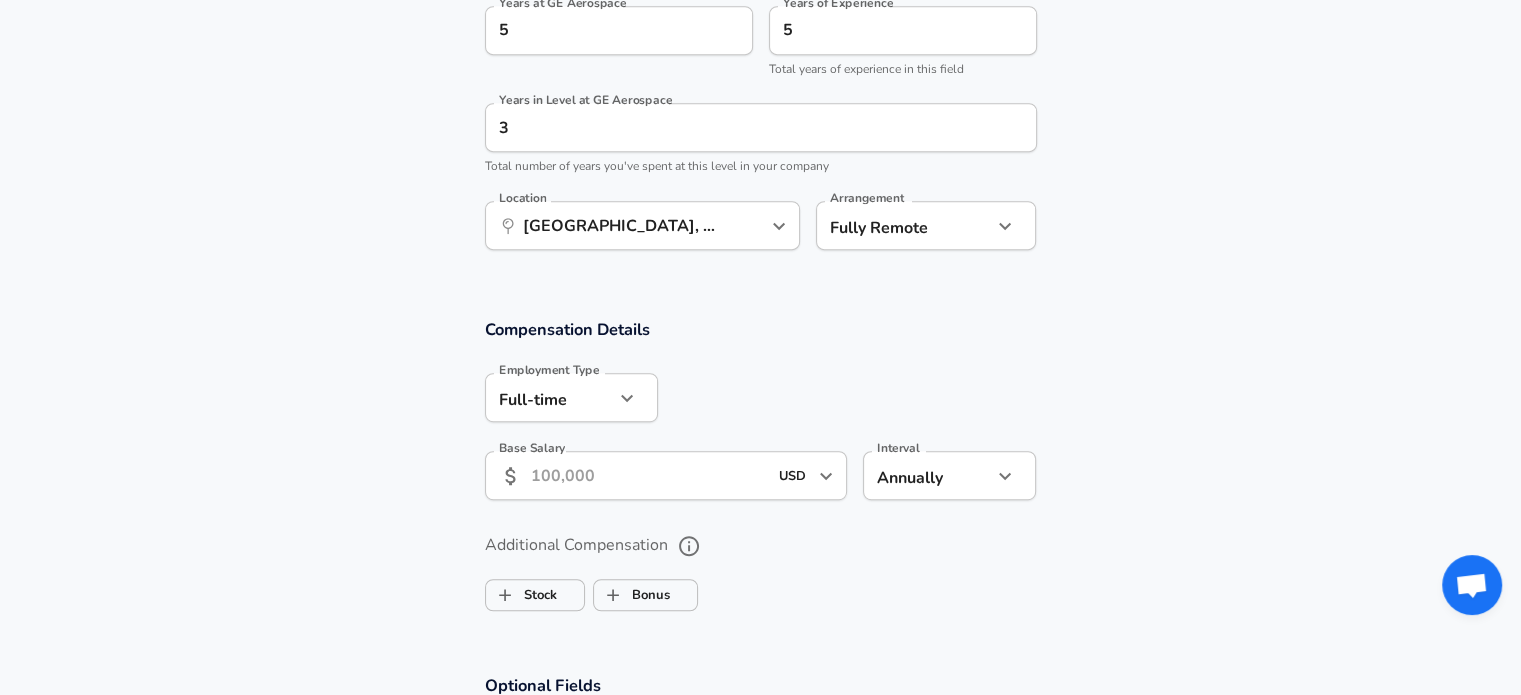 click on "Restart Add Your Salary Upload your offer letter   to verify your submission Enhance Privacy and Anonymity Yes Automatically hides specific fields until there are enough submissions to safely display the full details.   More Details Based on your submission and the data points that we have already collected, we will automatically hide and anonymize specific fields if there aren't enough data points to remain sufficiently anonymous. Company & Title Information   Enter the company you received your offer from Company GE Aerospace Company   Select the title that closest resembles your official title. This should be similar to the title that was present on your offer letter. Title UX Researcher Title   Select a job family that best fits your role. If you can't find one, select 'Other' to enter a custom job family Job Family UX Researcher Job Family Specialization Specialization   Your level on the career ladder. e.g. L3 or Senior Product Manager or Principal Engineer or Distinguished Engineer Level Senior Level 5" at bounding box center [760, -720] 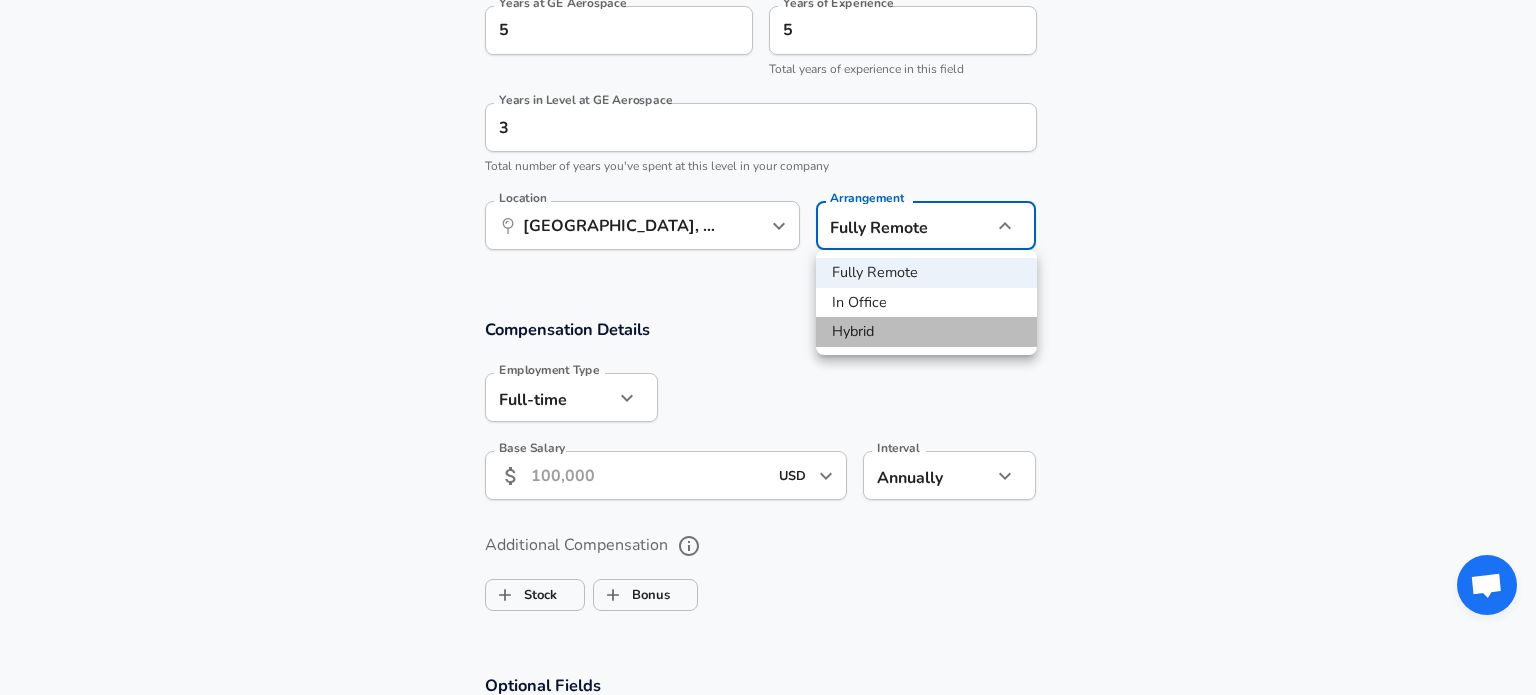 click on "Hybrid" at bounding box center (926, 332) 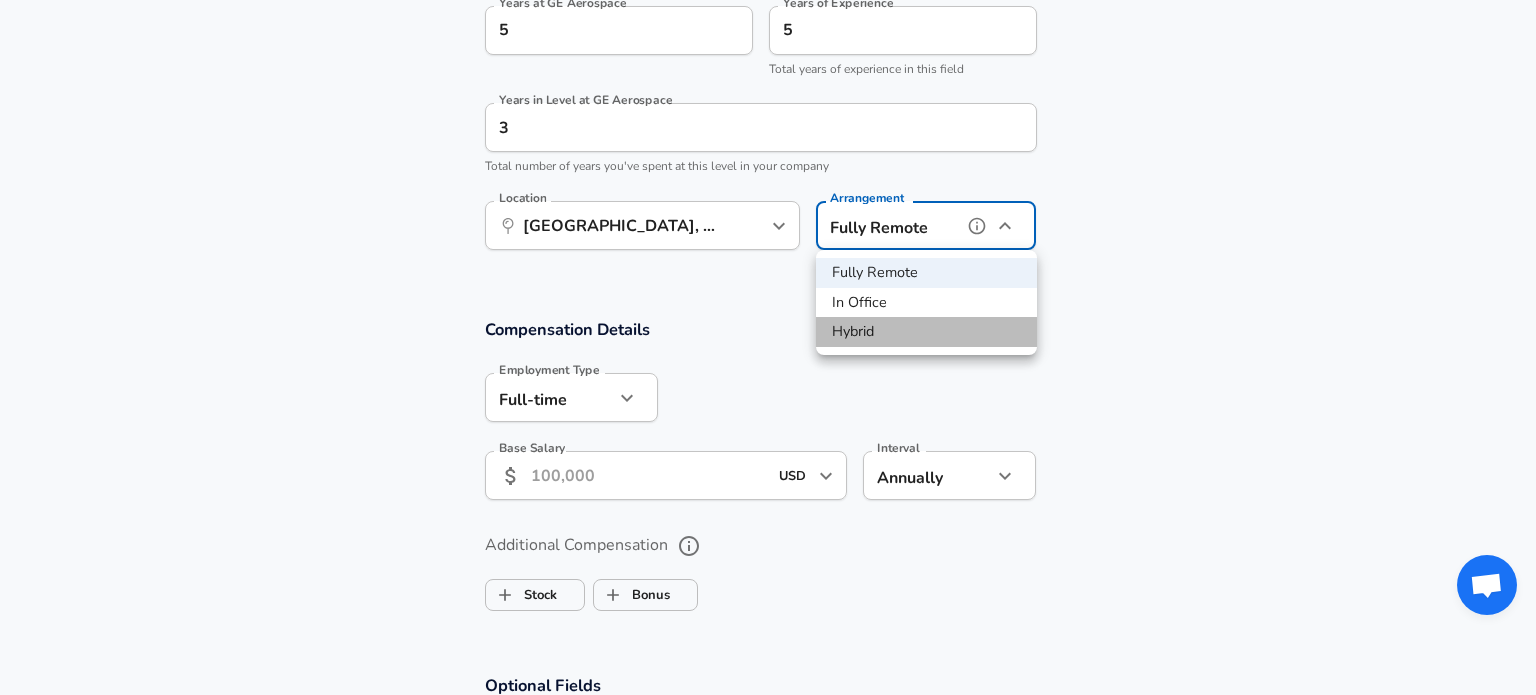 type on "hybrid" 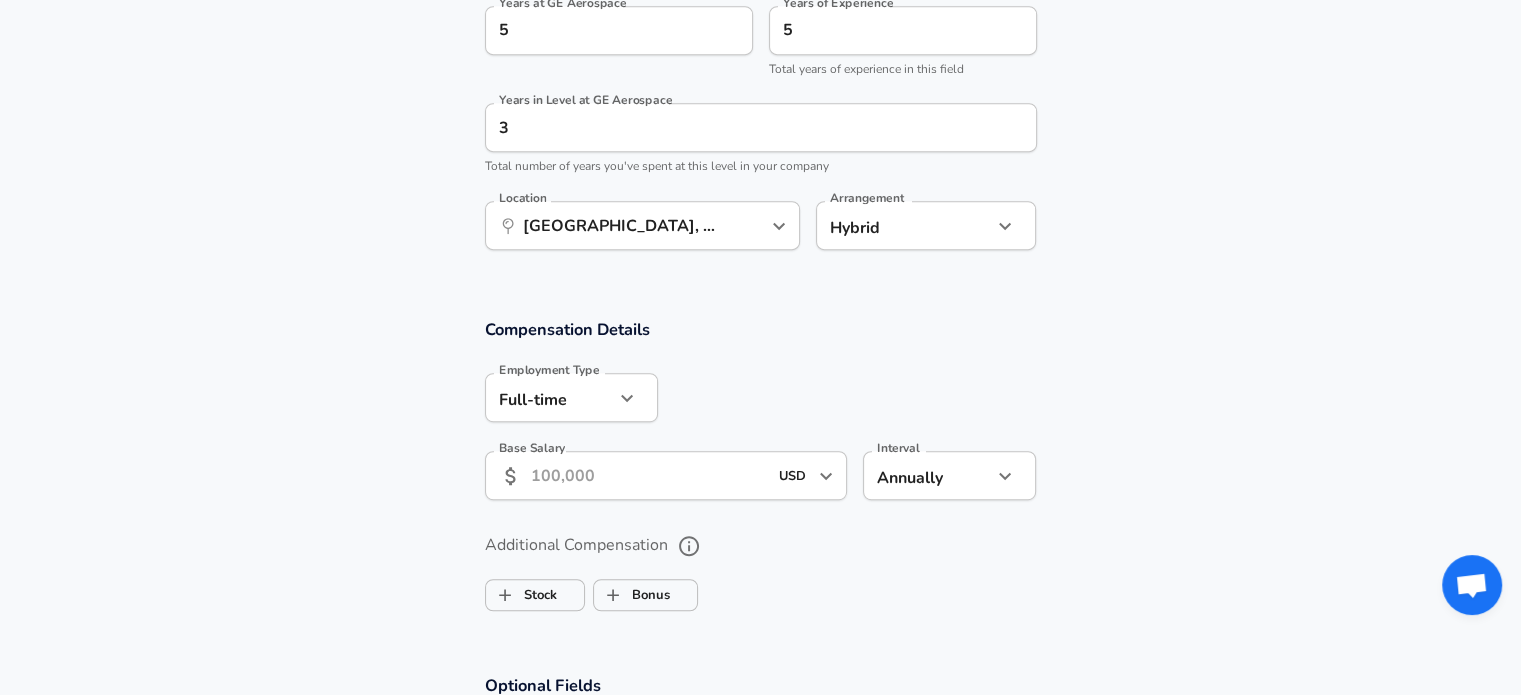 click on "Compensation Details" at bounding box center [761, 329] 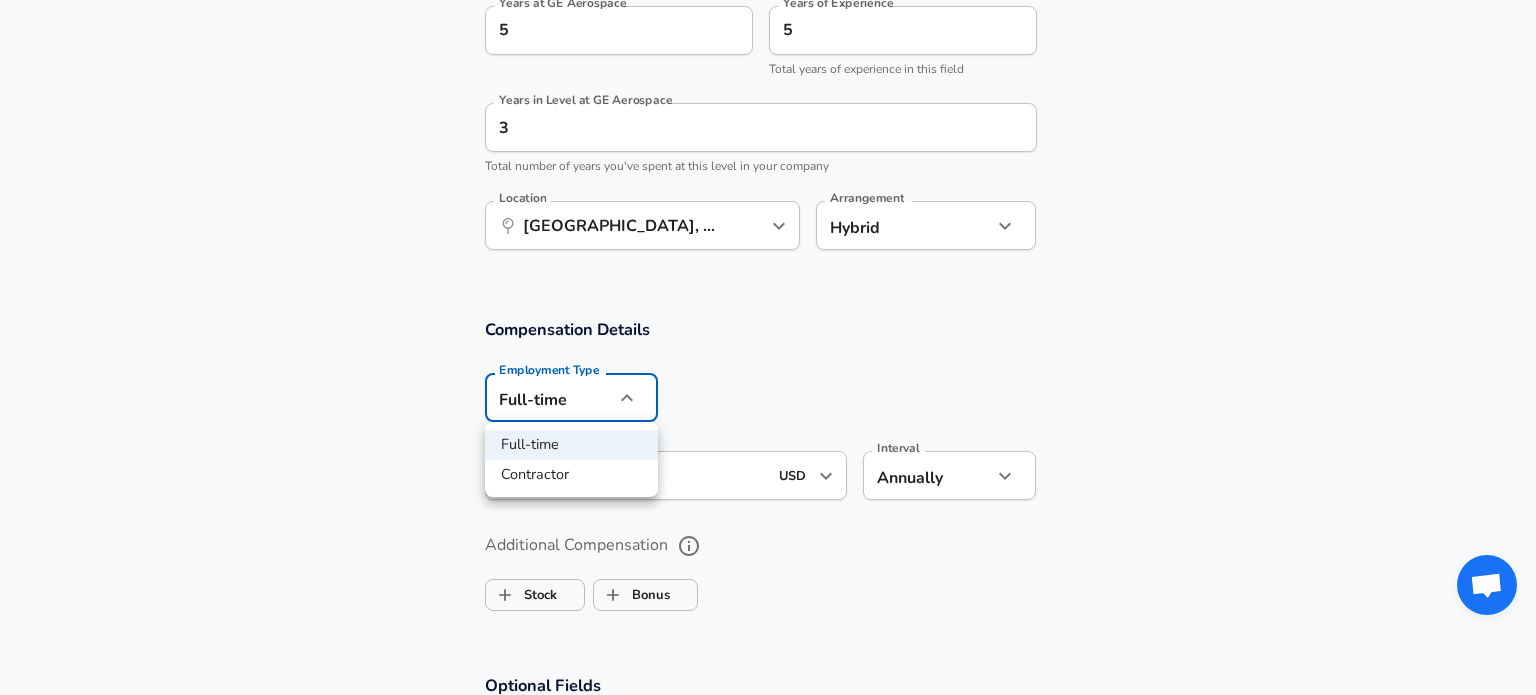 click on "Full-time" at bounding box center [571, 445] 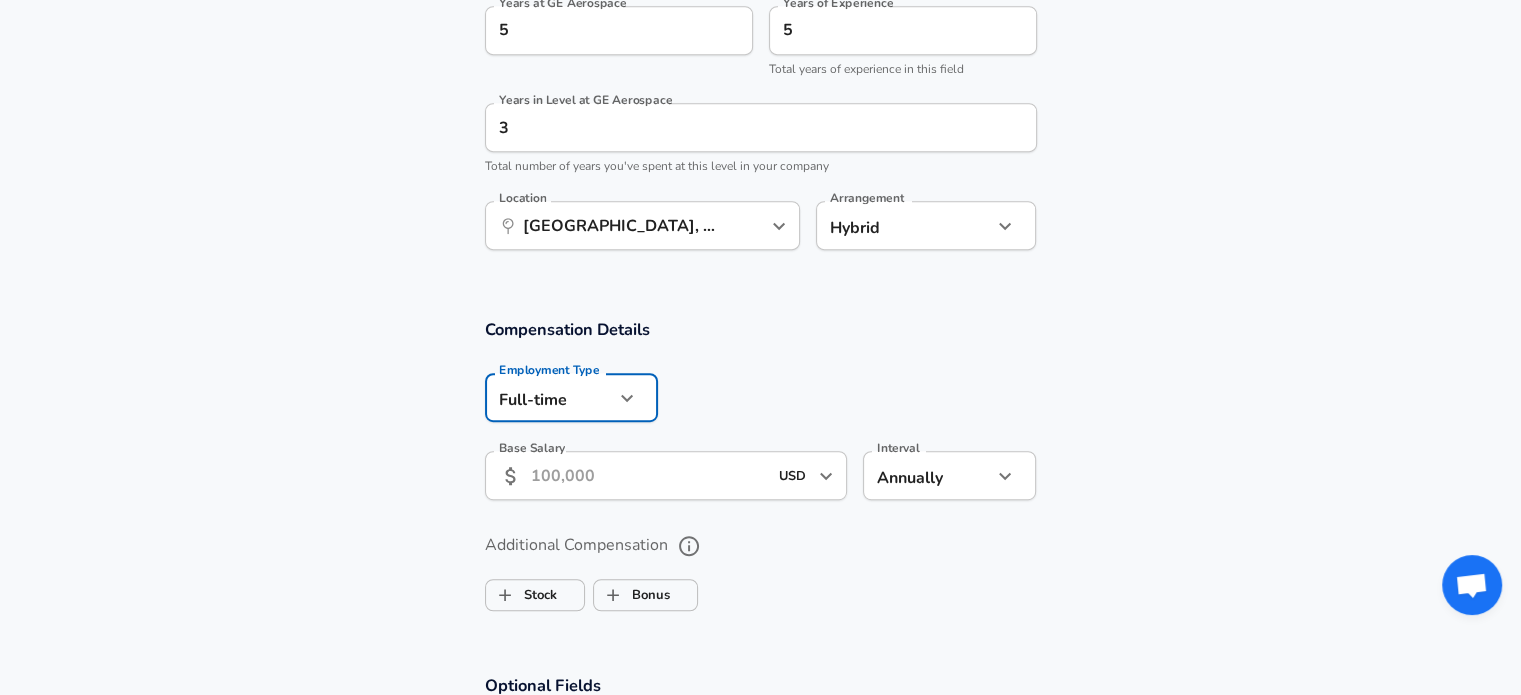 click on "Base Salary" at bounding box center (649, 475) 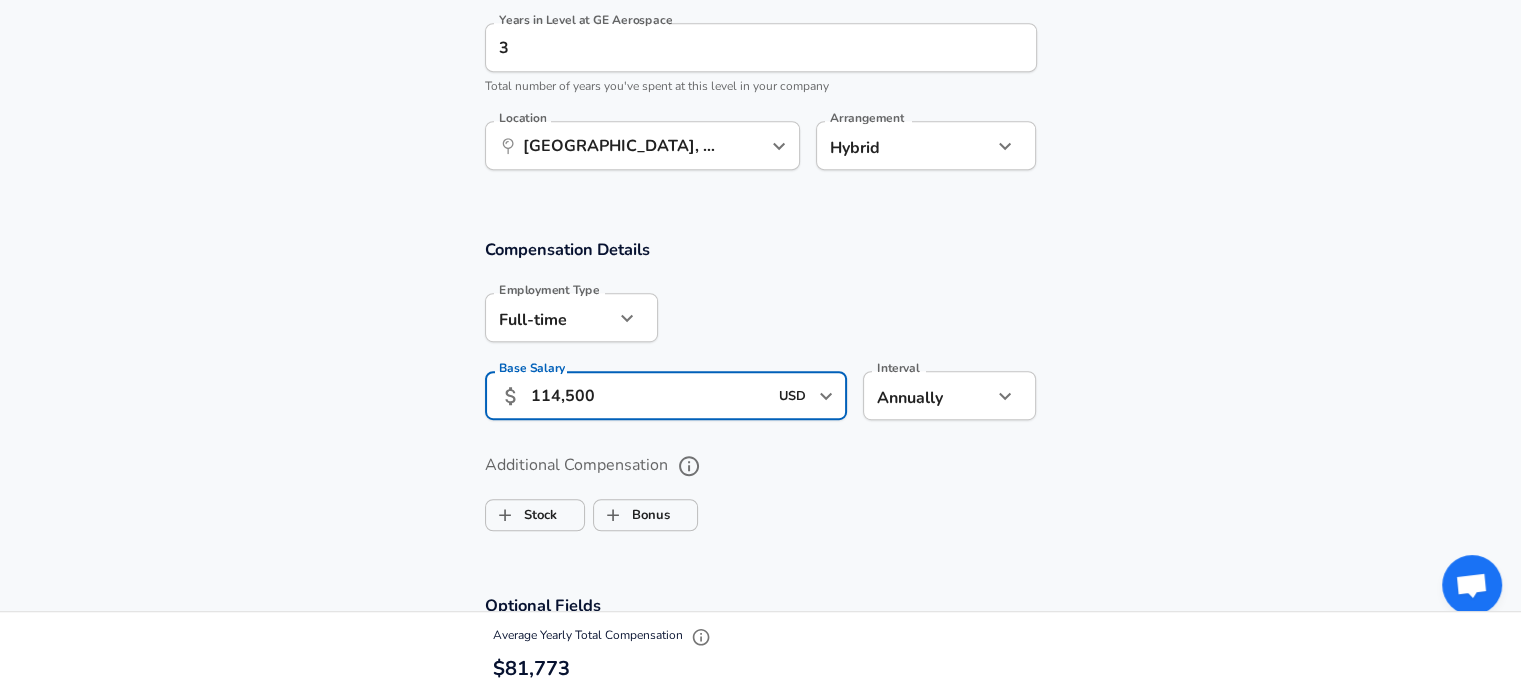 scroll, scrollTop: 1152, scrollLeft: 0, axis: vertical 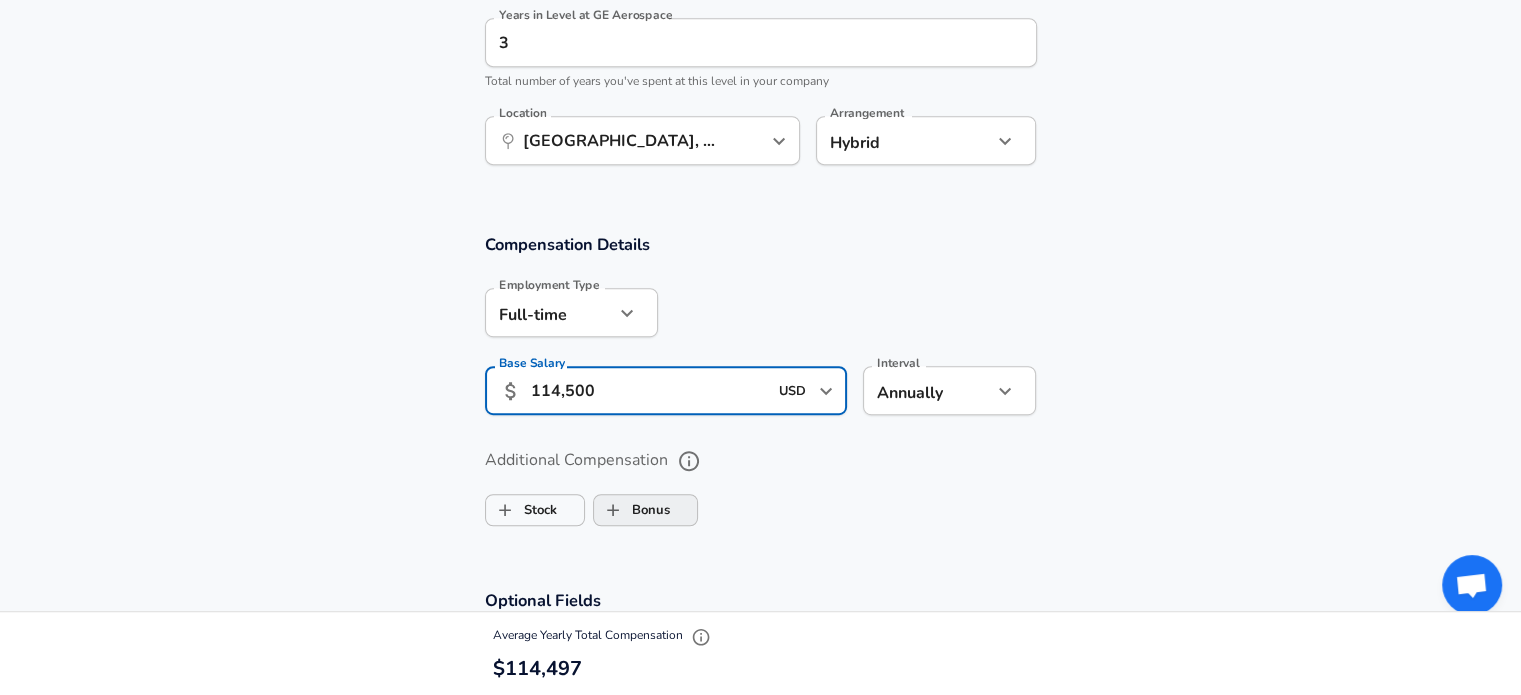 type on "114,500" 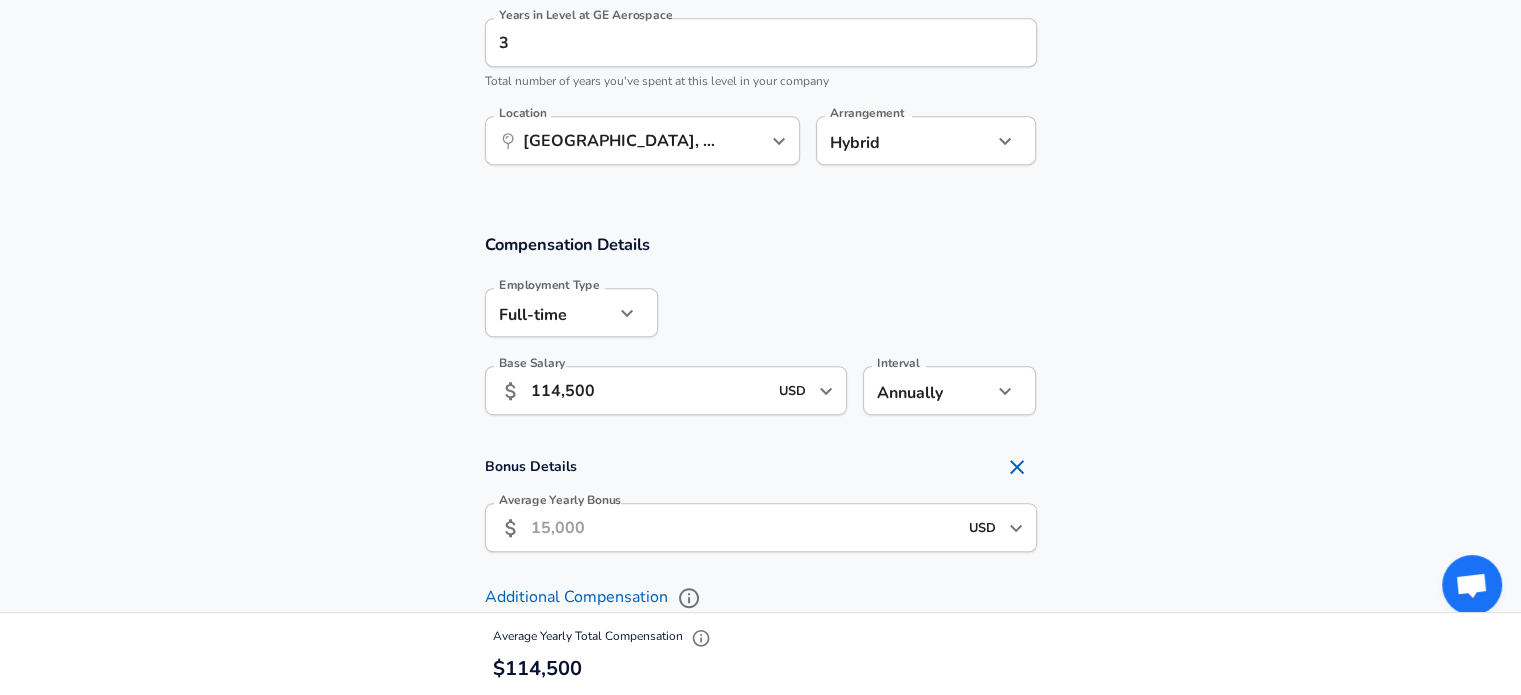 checkbox on "true" 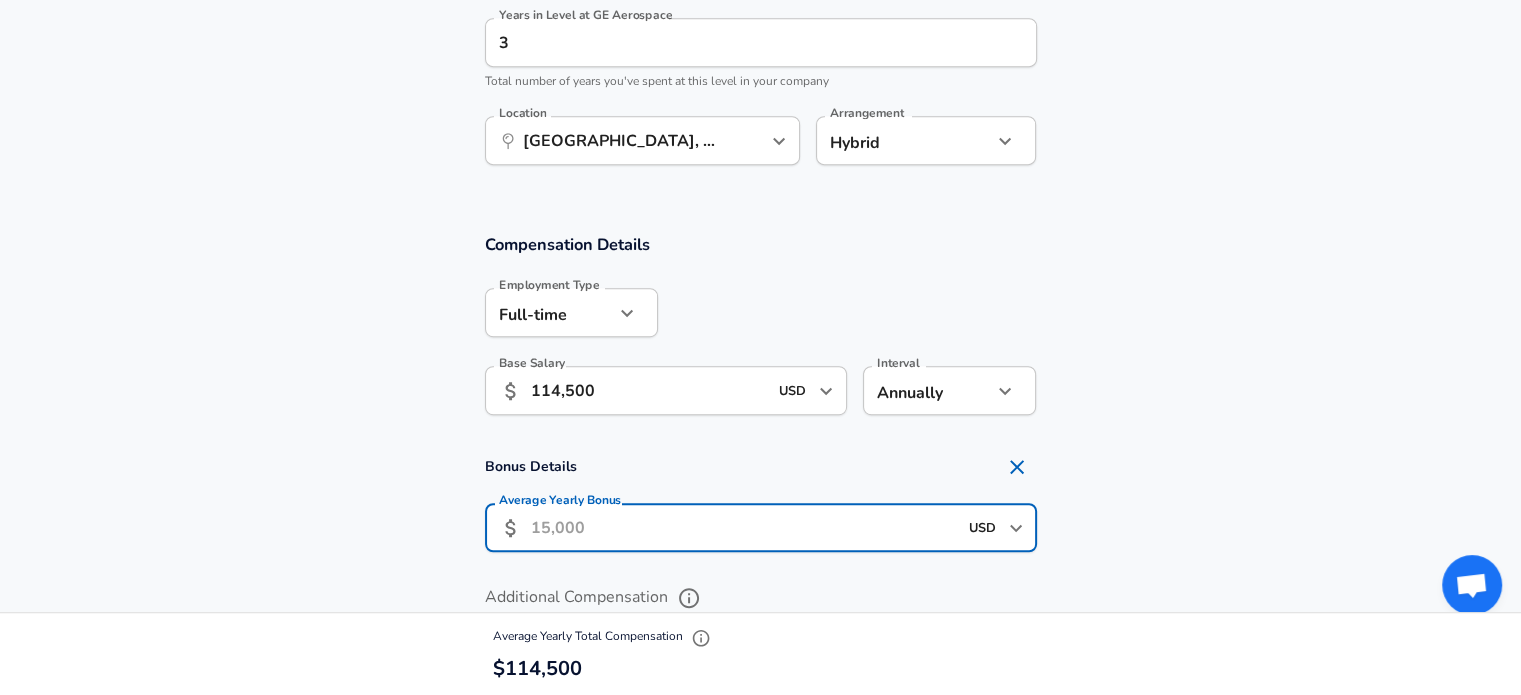 click on "Average Yearly Bonus" at bounding box center (744, 527) 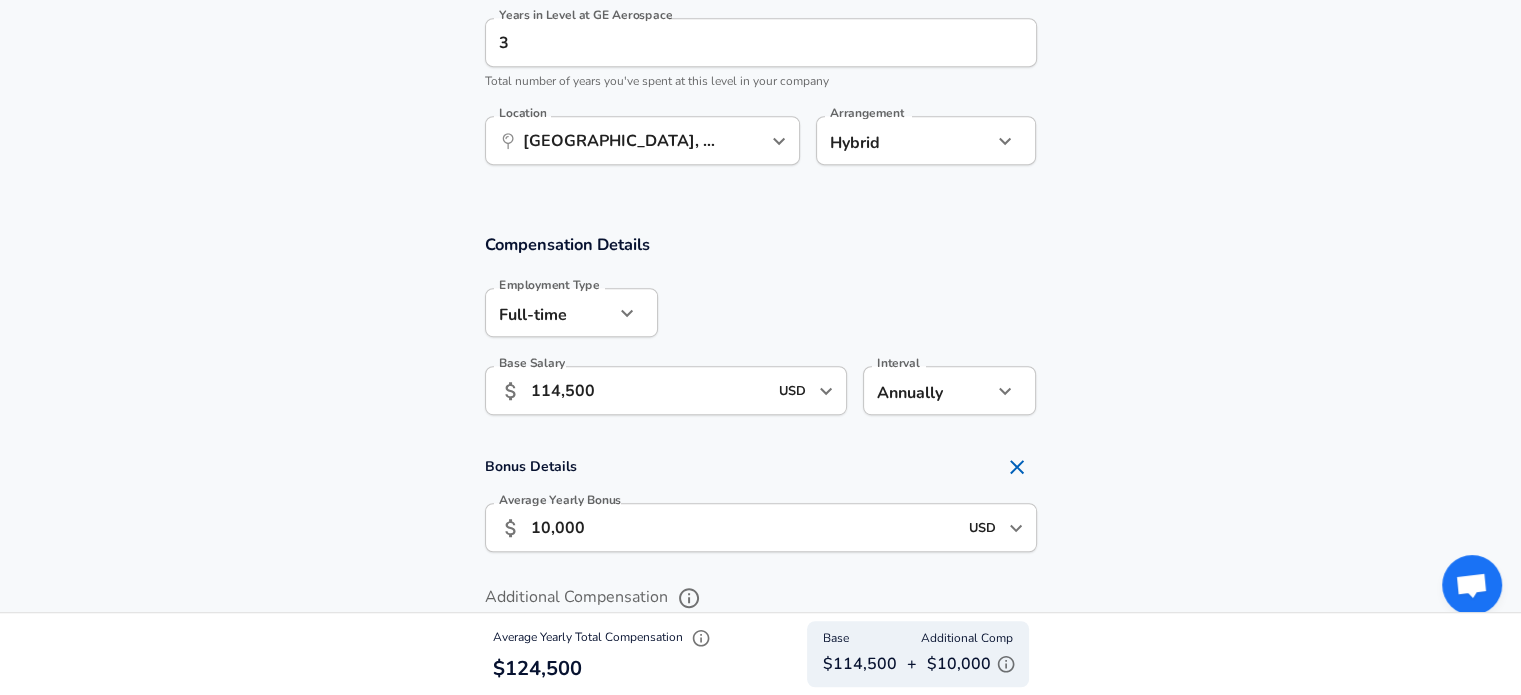 scroll, scrollTop: 0, scrollLeft: 0, axis: both 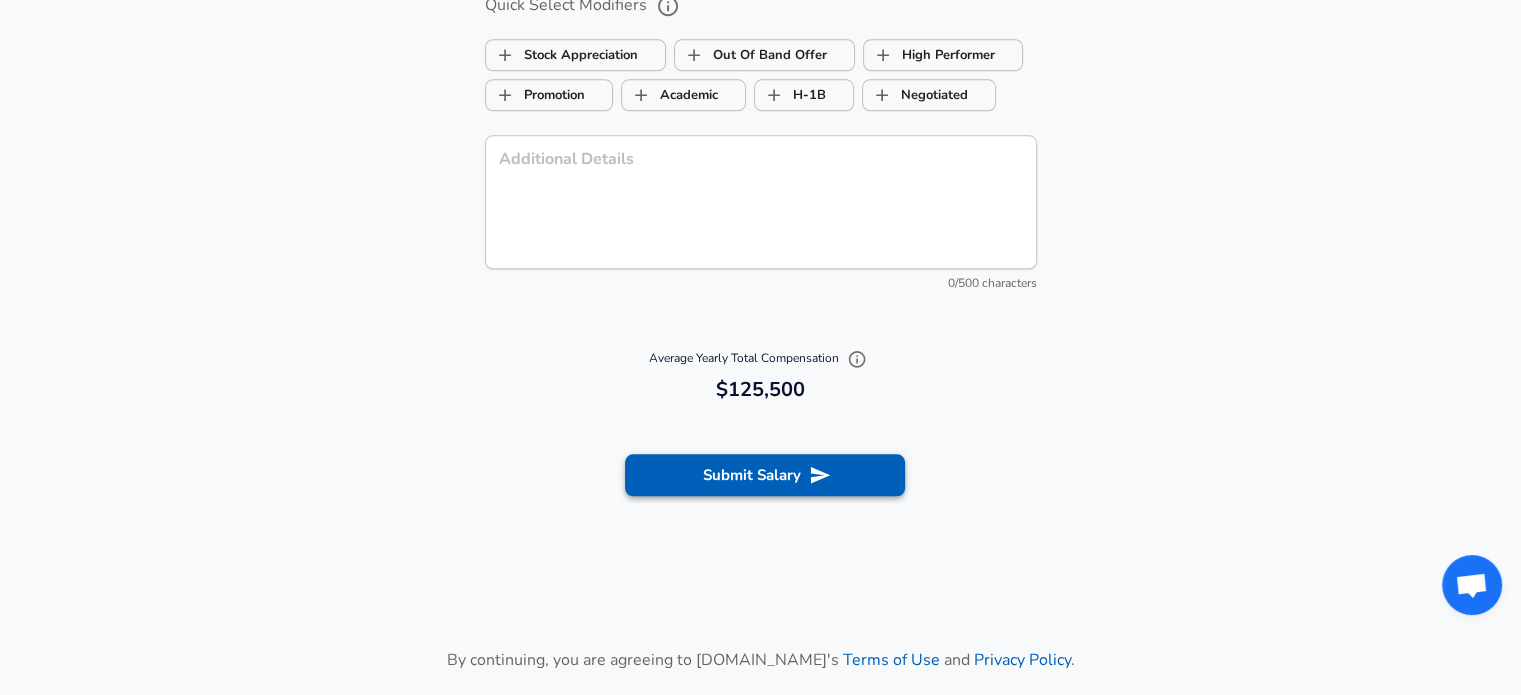 type on "11,000" 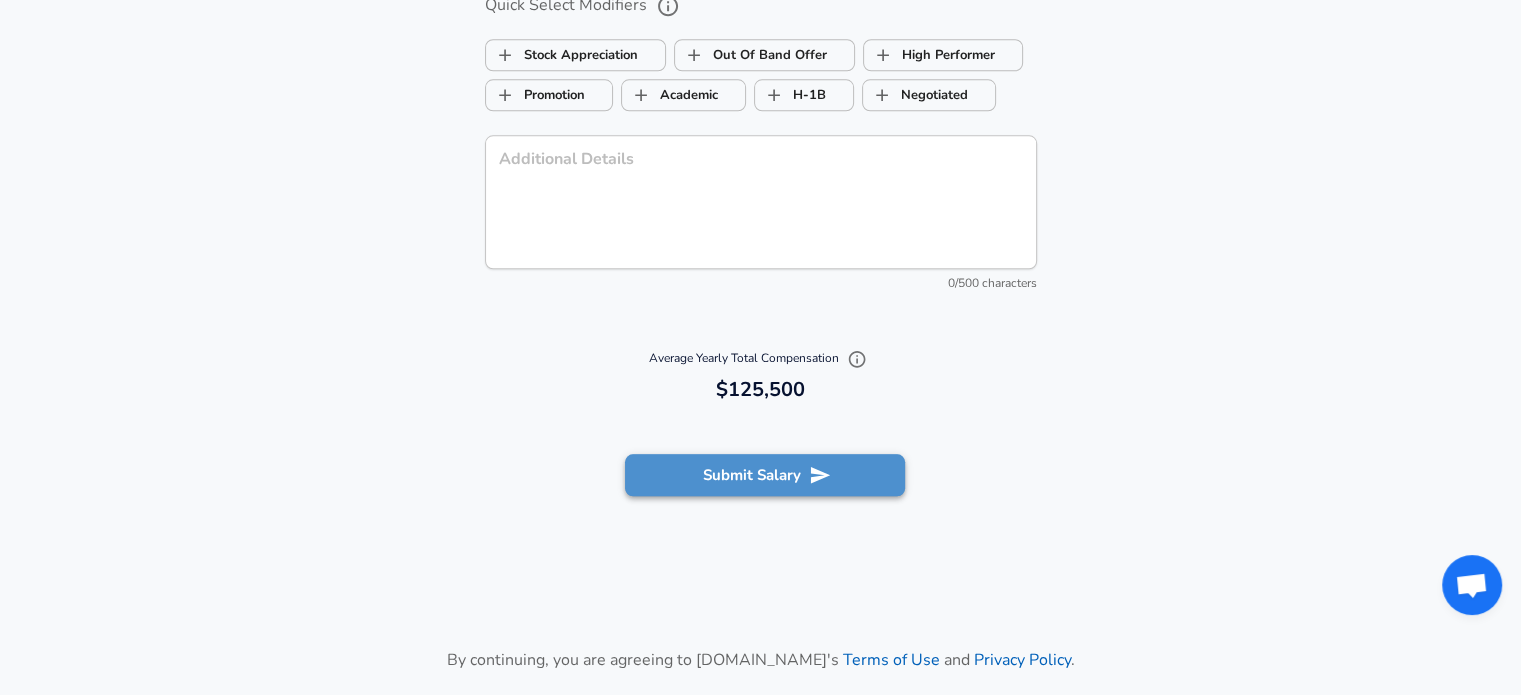 click on "Submit Salary" at bounding box center (765, 475) 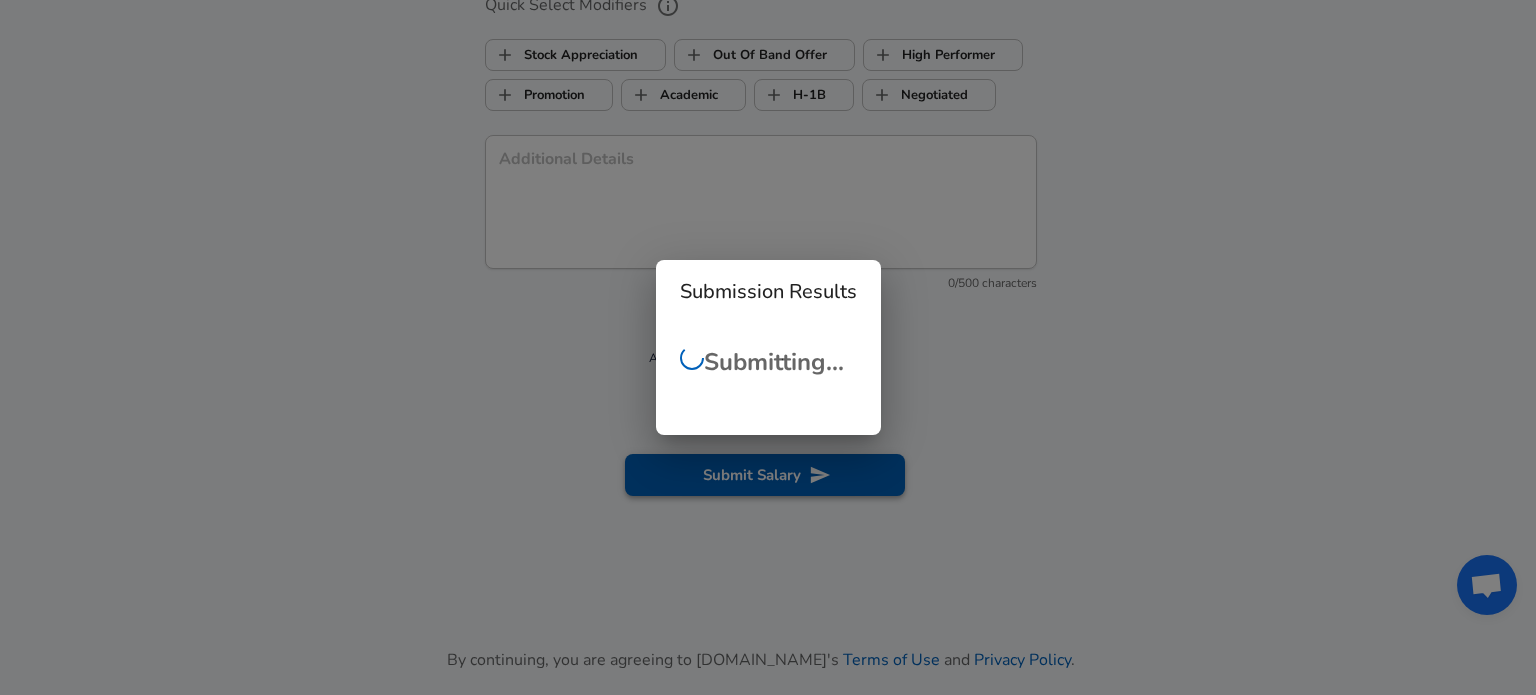 checkbox on "false" 